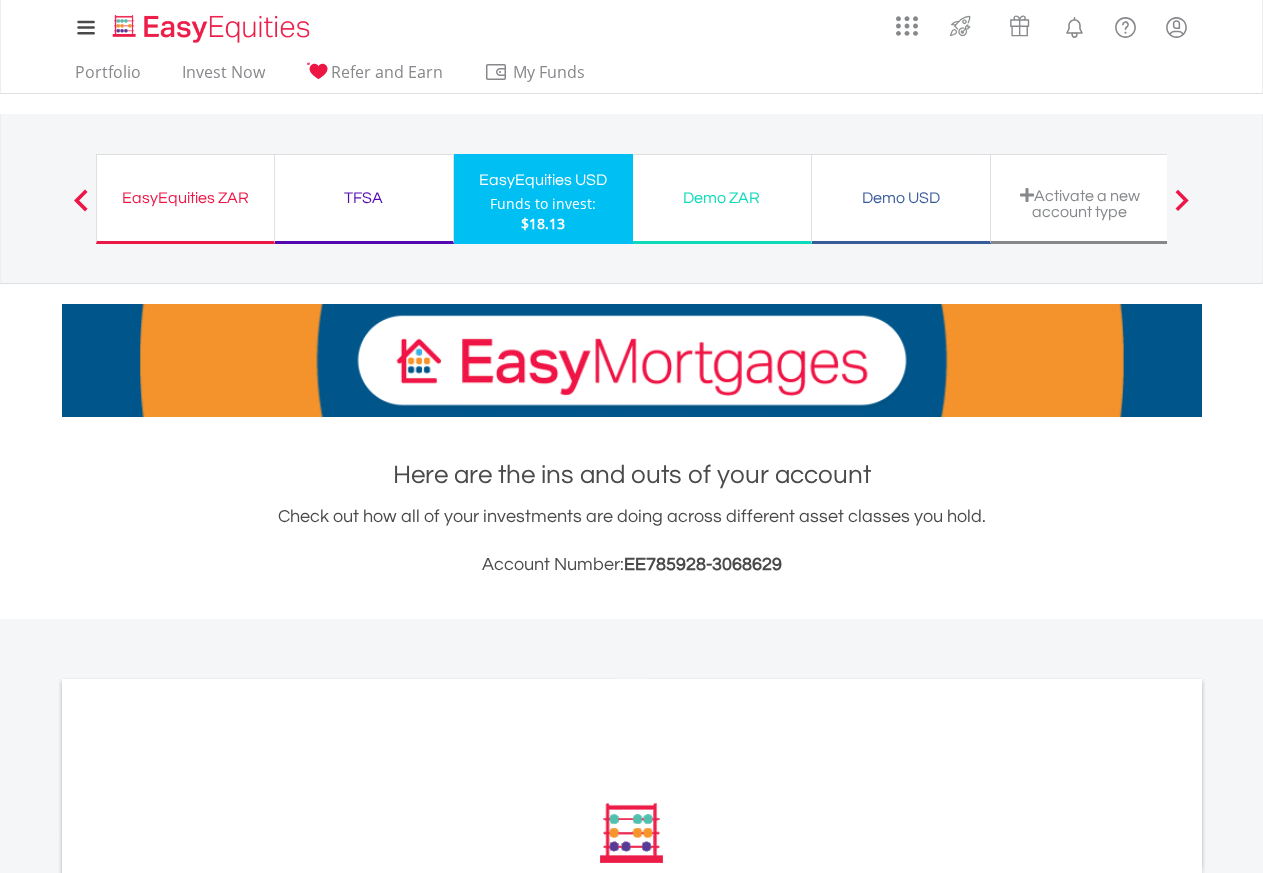 scroll, scrollTop: 0, scrollLeft: 0, axis: both 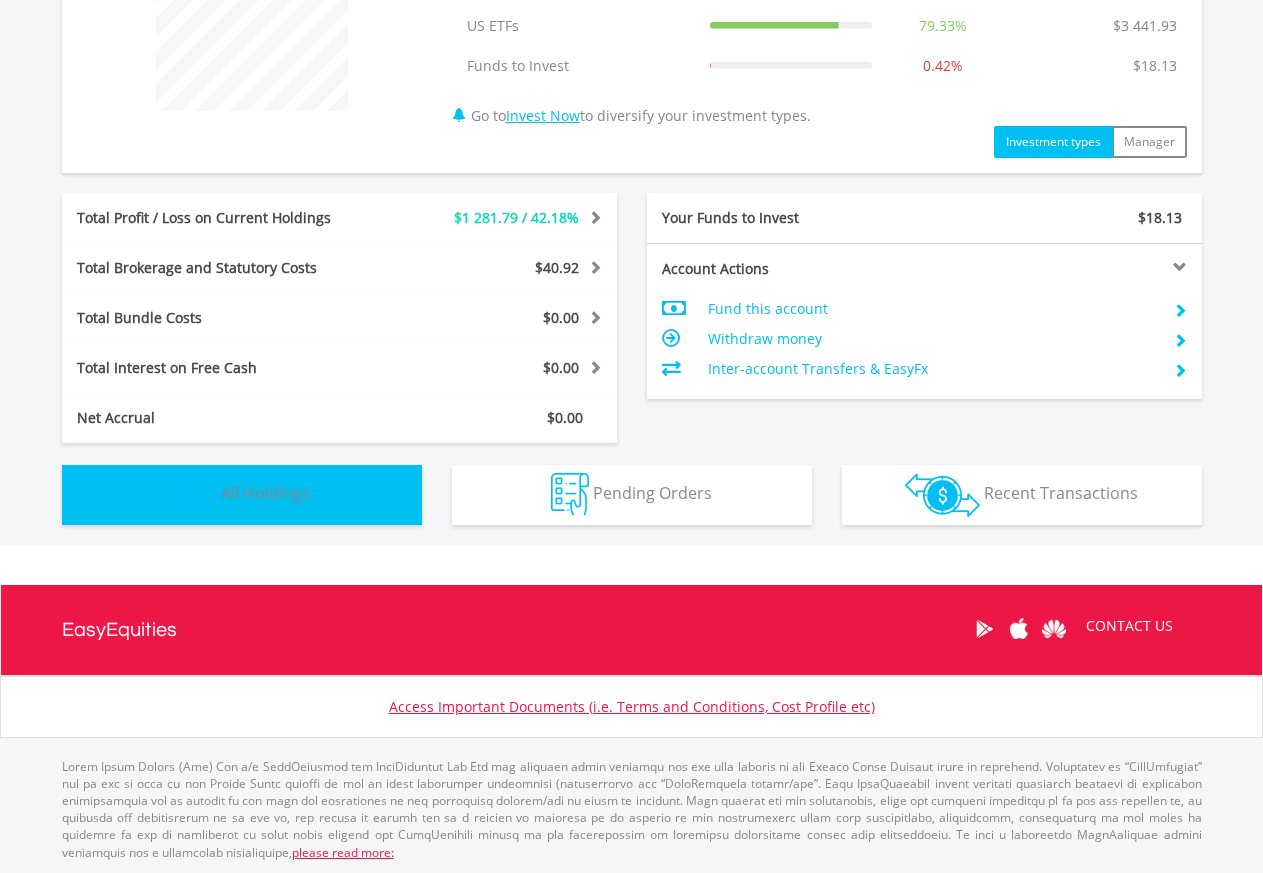 click on "Holdings
All Holdings" at bounding box center [242, 495] 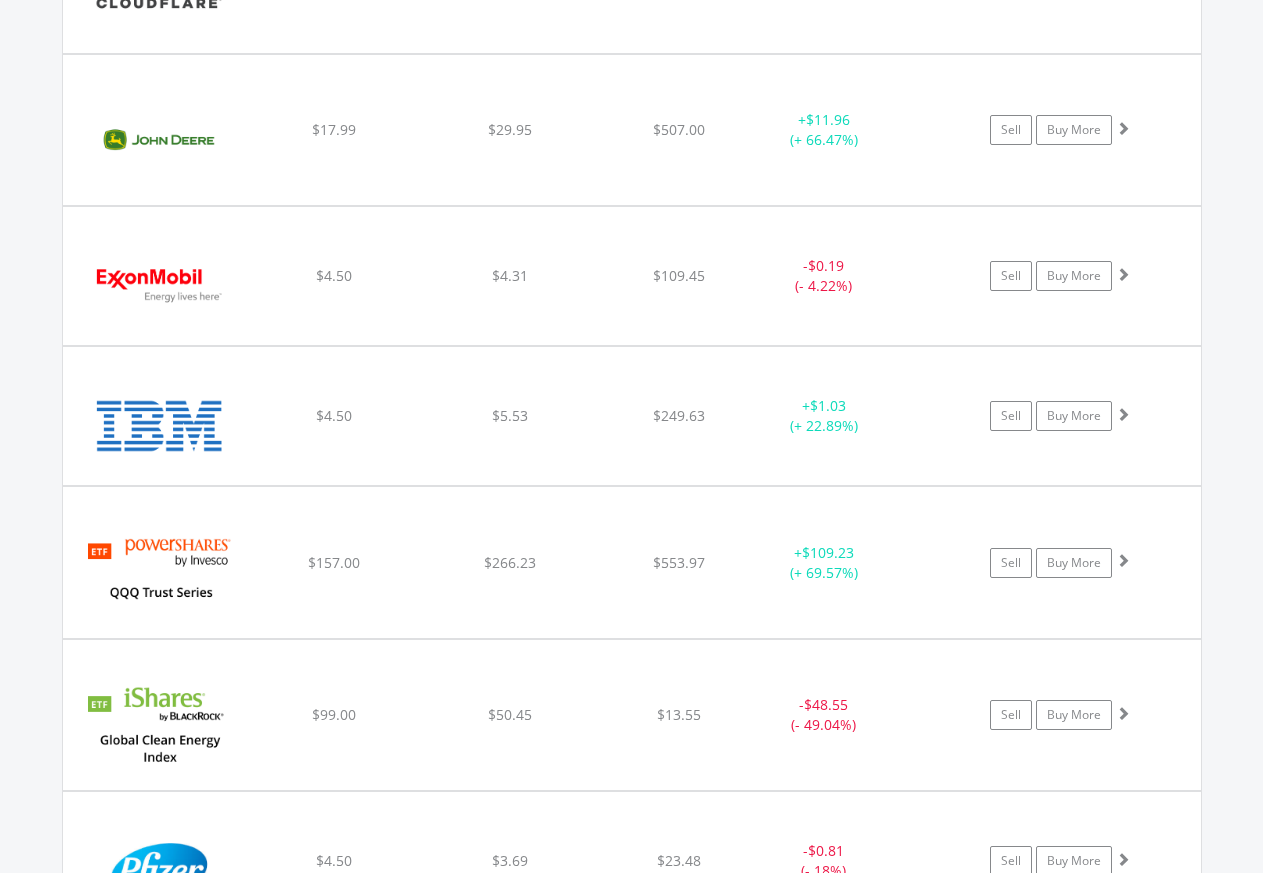 scroll, scrollTop: 2142, scrollLeft: 0, axis: vertical 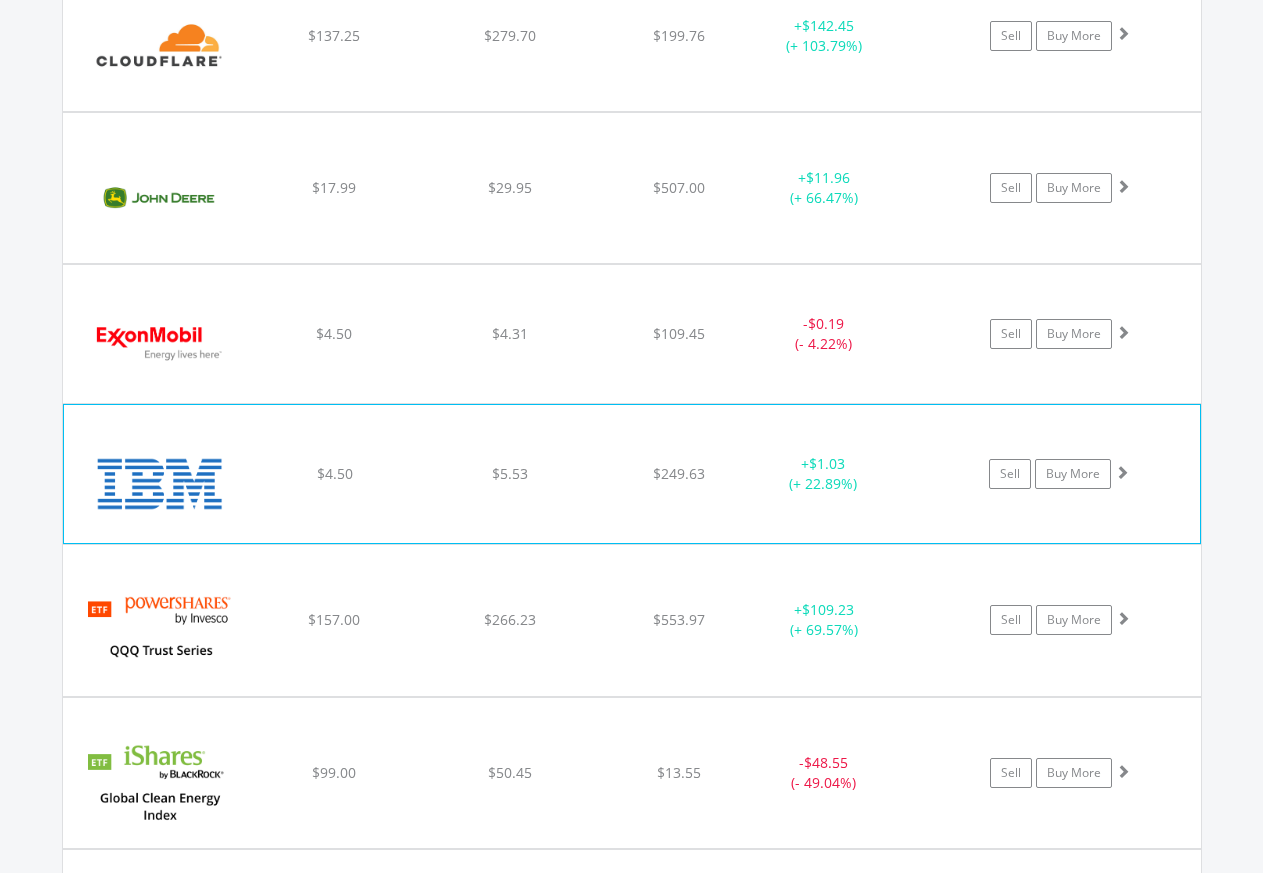 click at bounding box center (1122, 472) 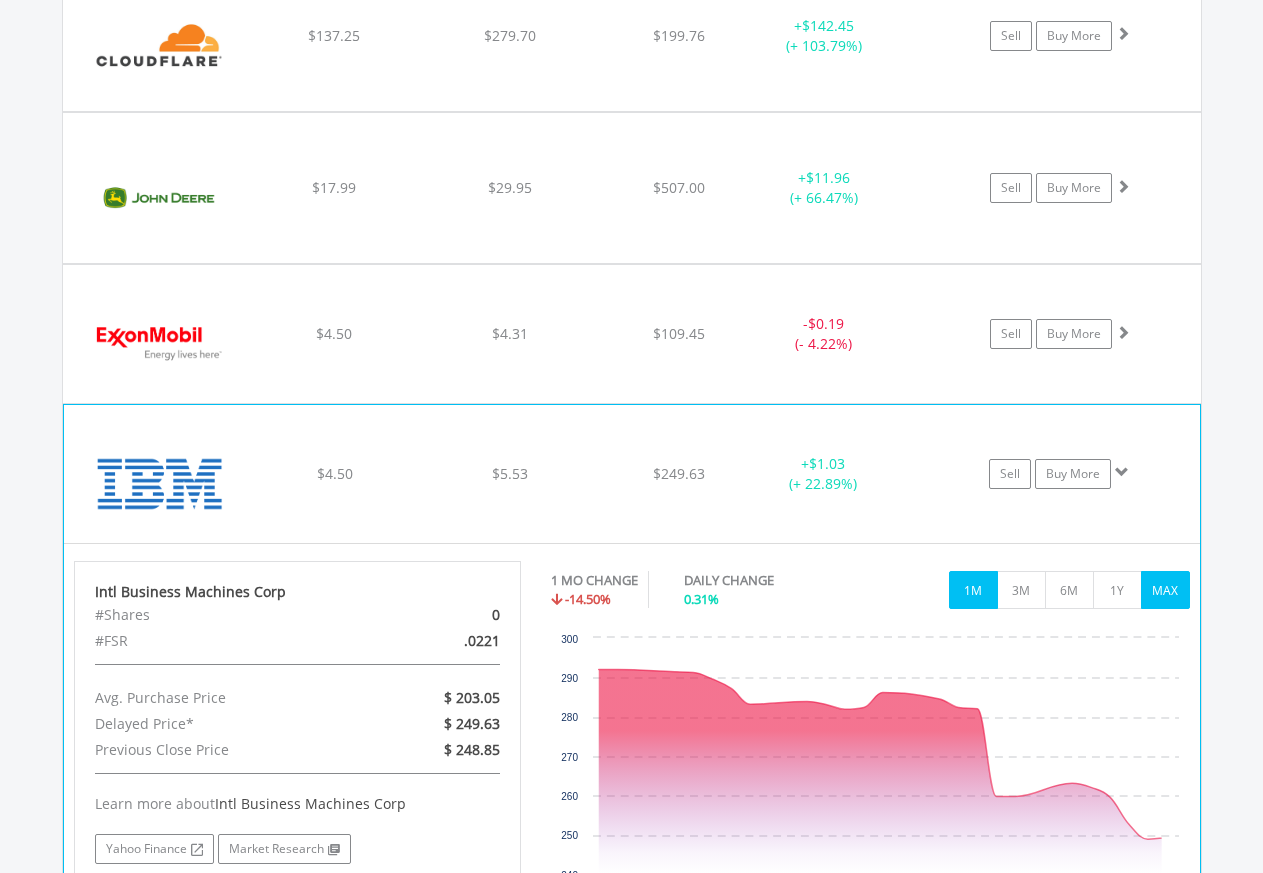 click on "MAX" at bounding box center (1165, 590) 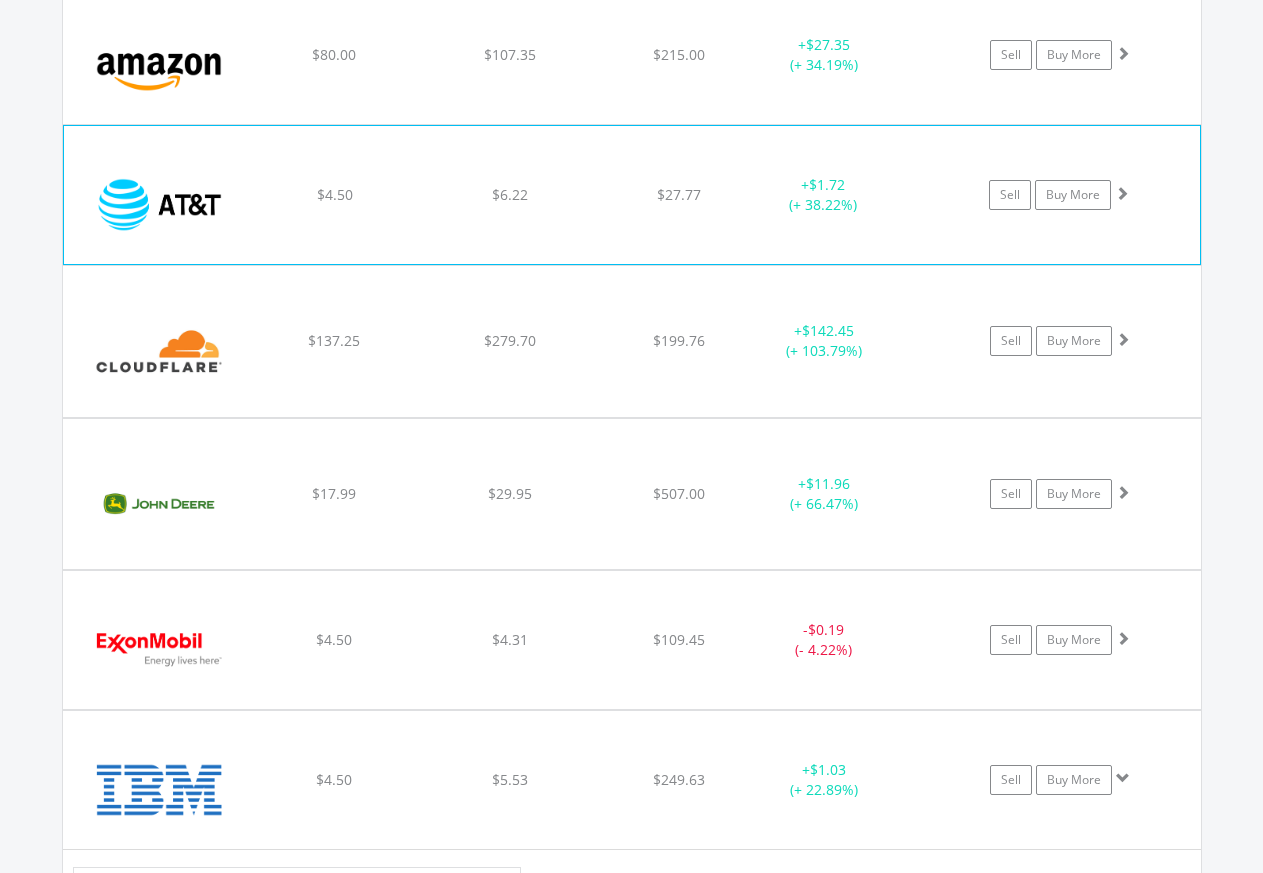 scroll, scrollTop: 2040, scrollLeft: 0, axis: vertical 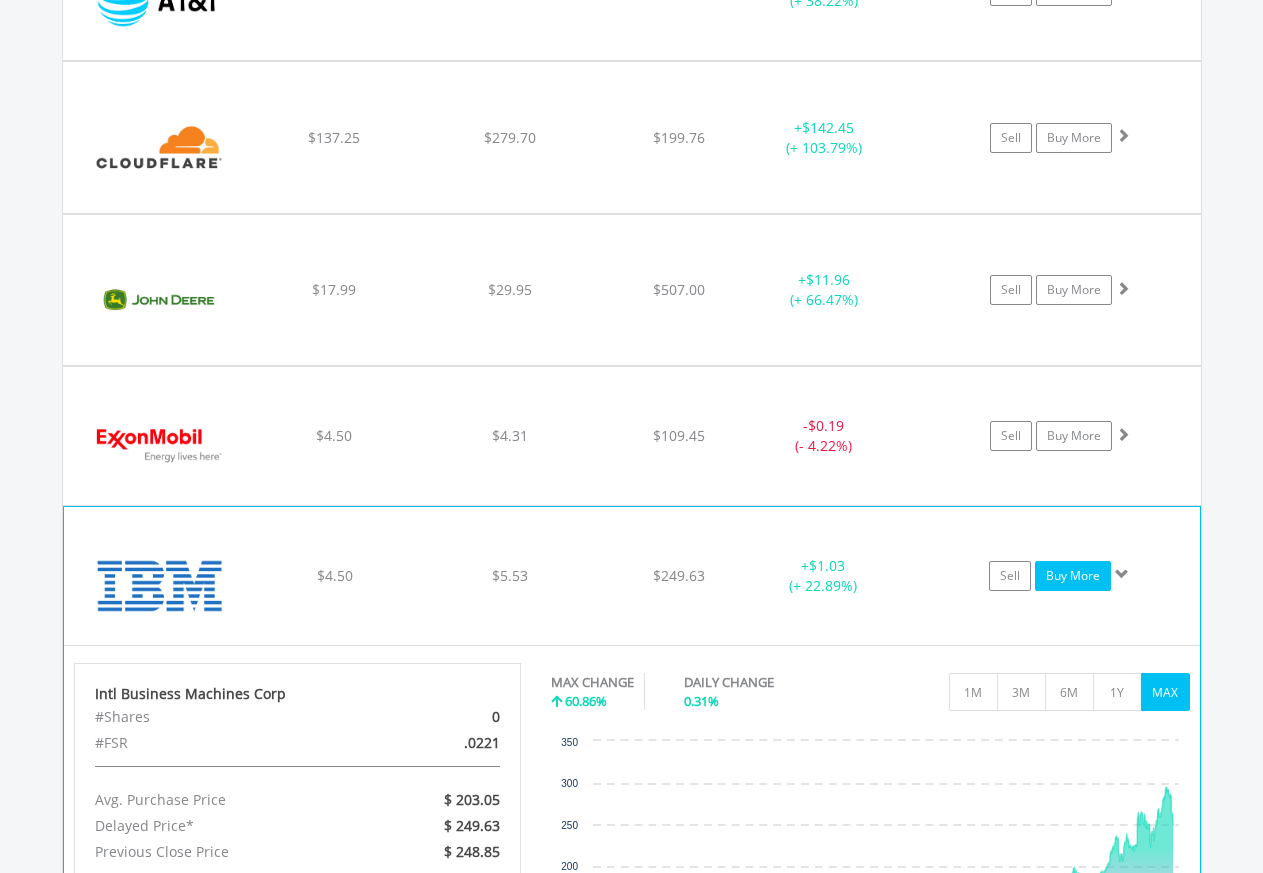 click on "Buy More" at bounding box center [1073, 576] 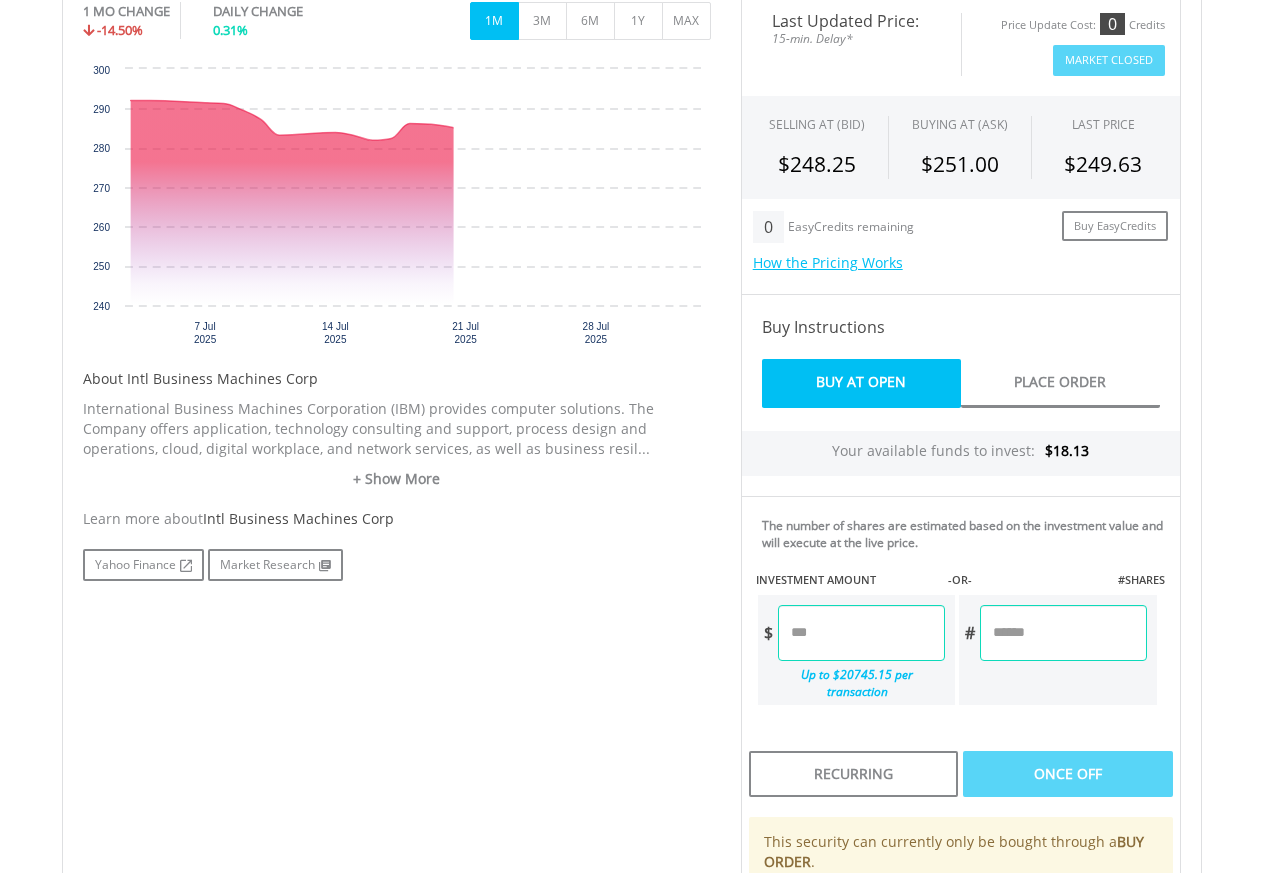 scroll, scrollTop: 714, scrollLeft: 0, axis: vertical 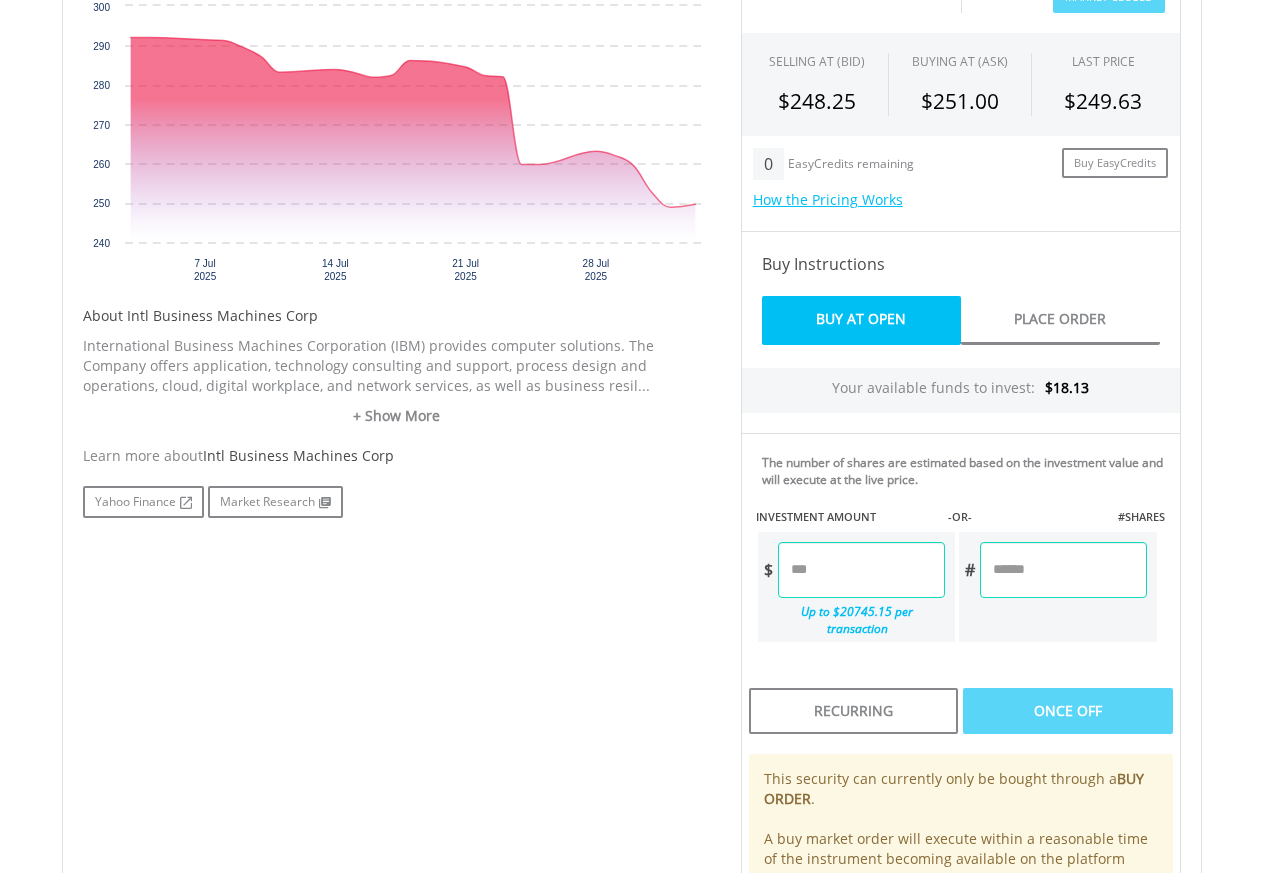 click at bounding box center [861, 570] 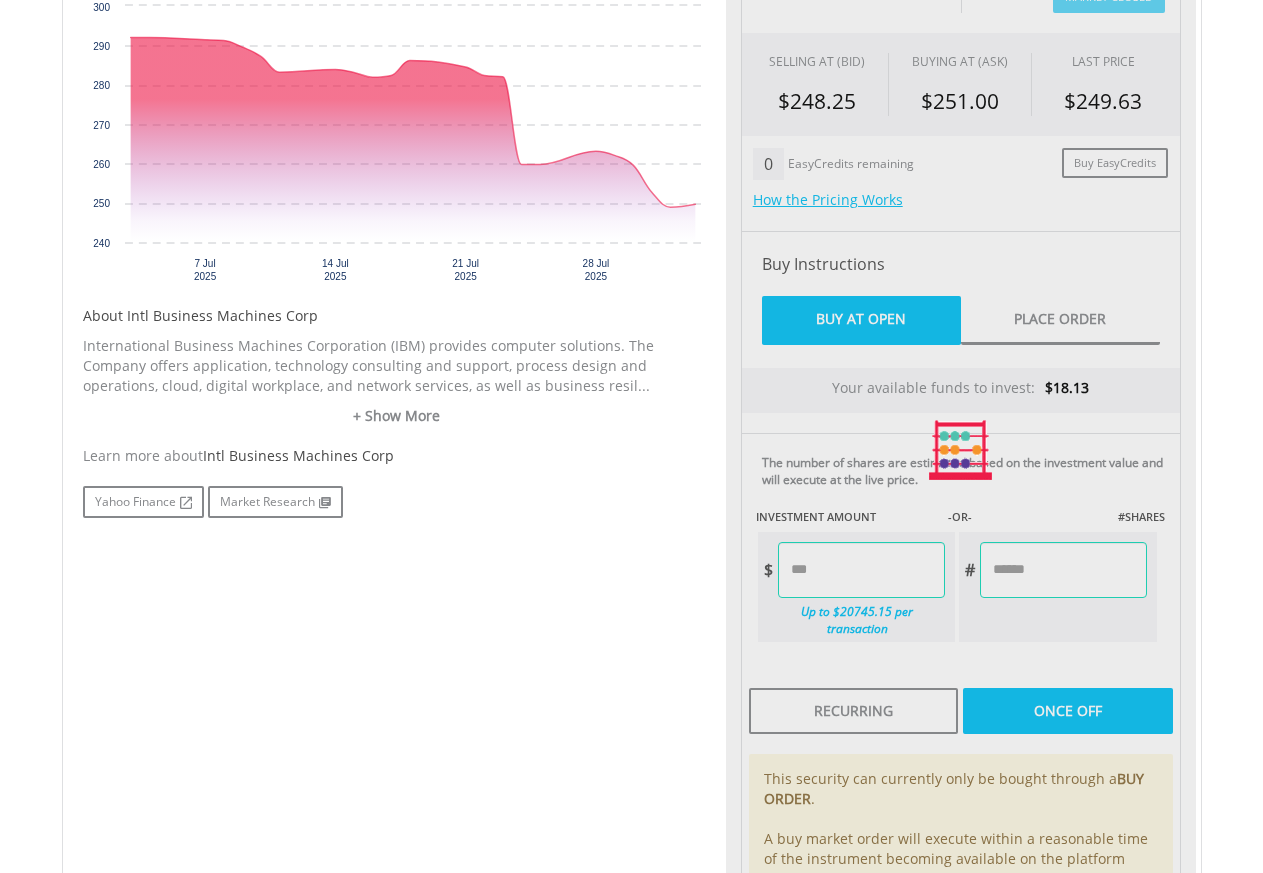 type on "*****" 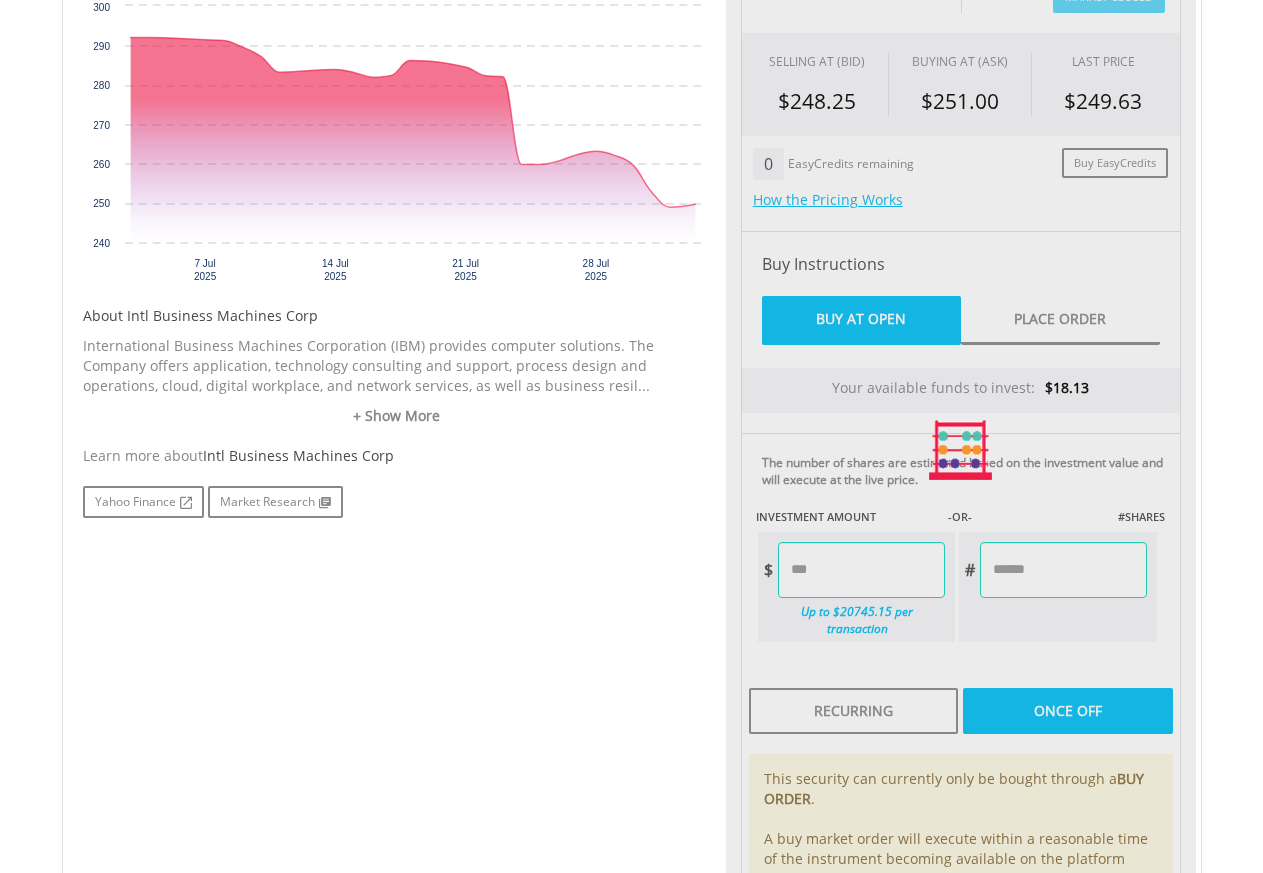 type on "******" 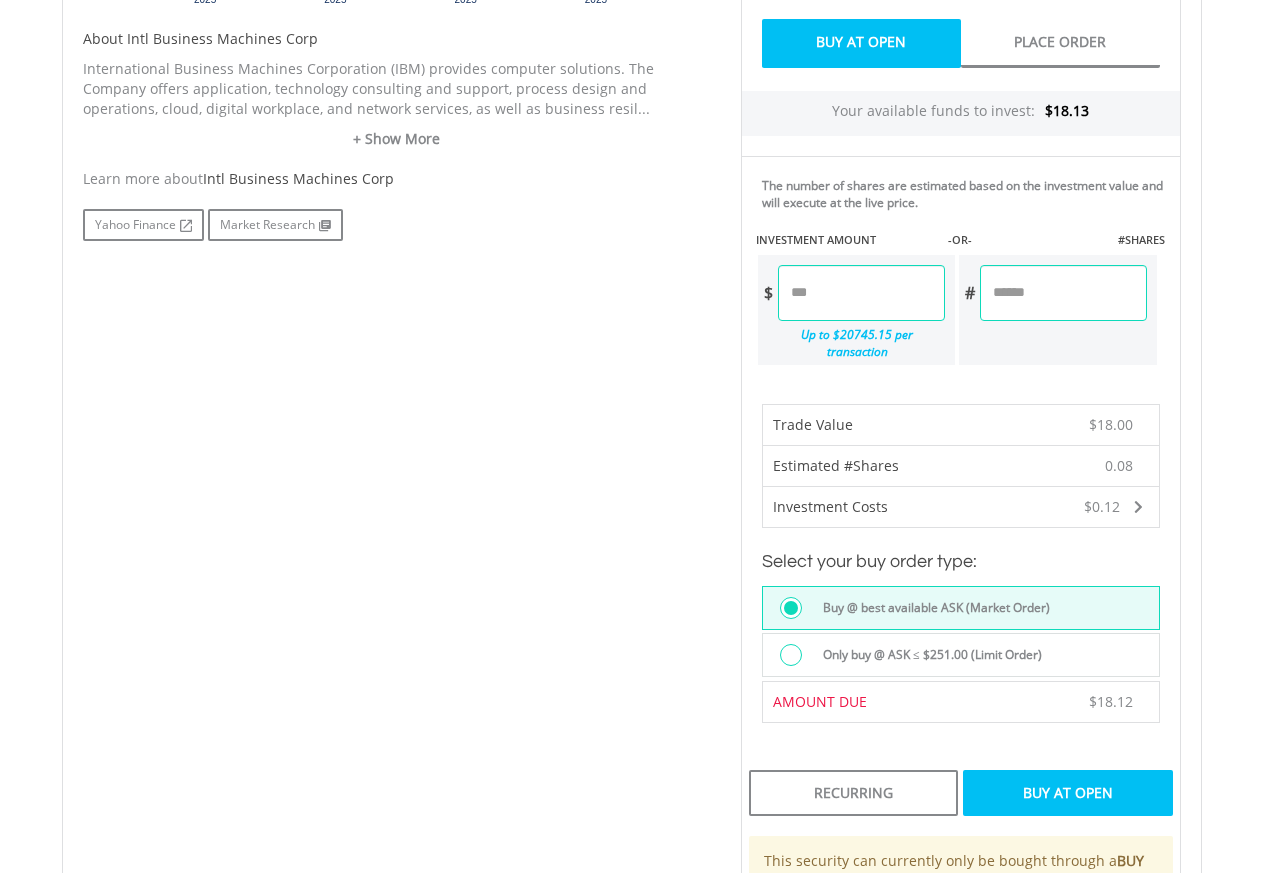 scroll, scrollTop: 1020, scrollLeft: 0, axis: vertical 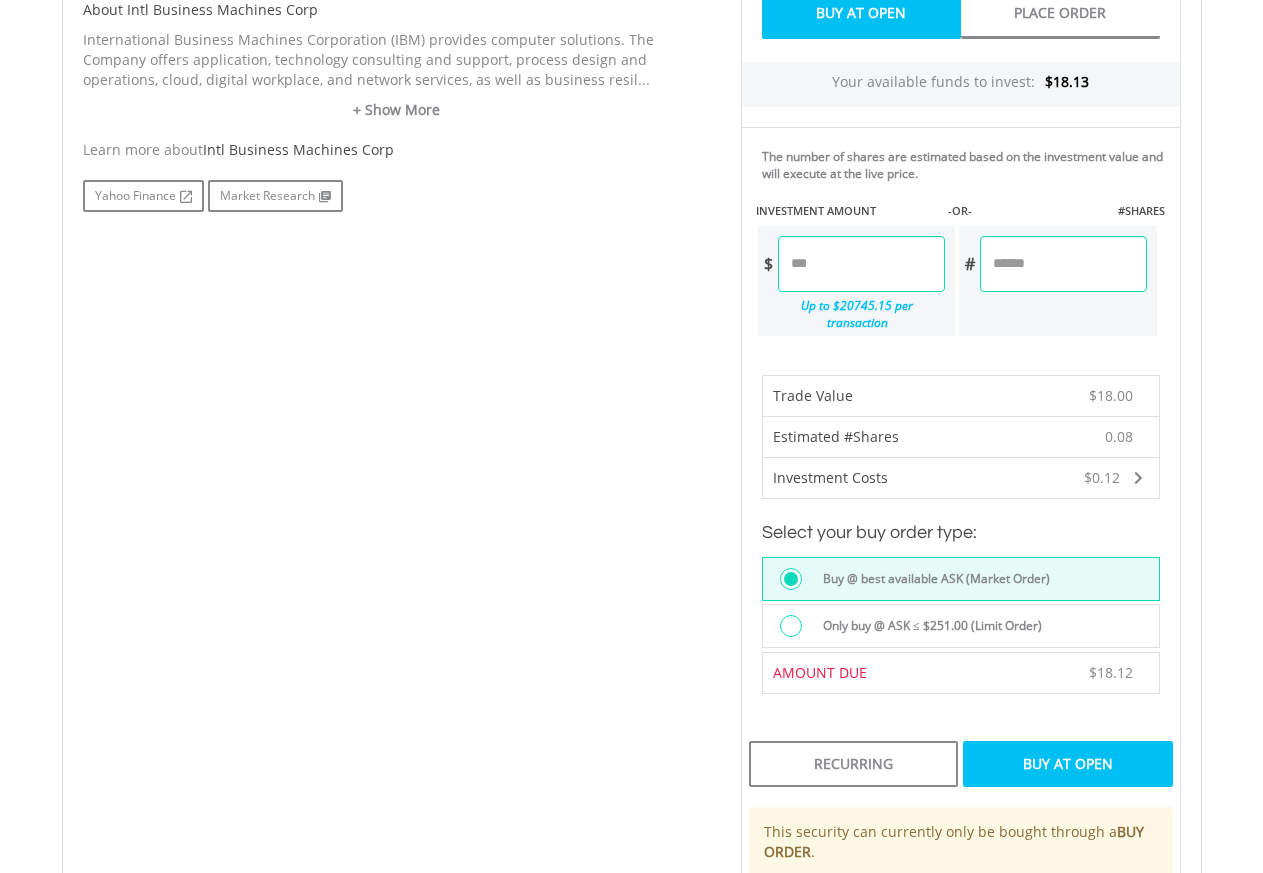 click on "Buy At Open" at bounding box center (1067, 764) 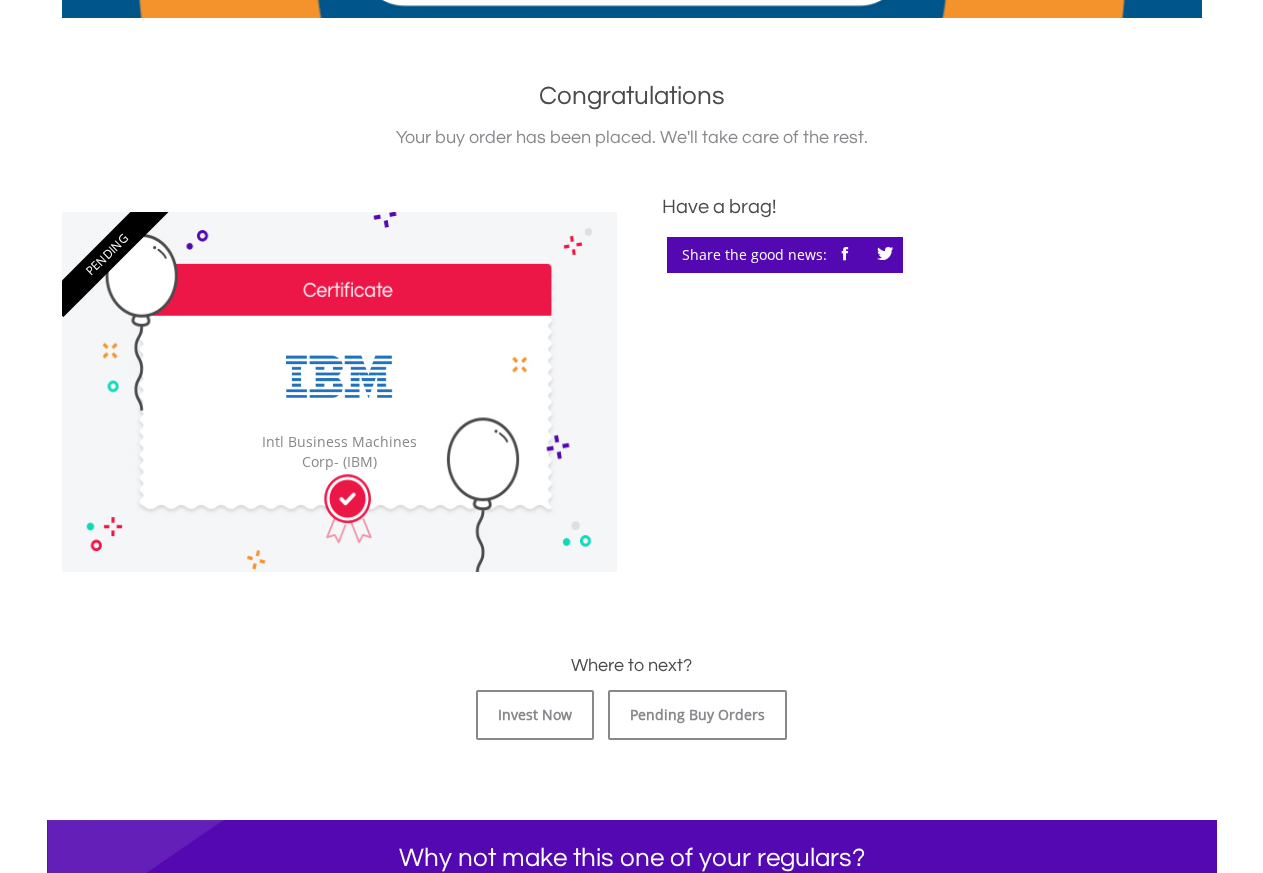 scroll, scrollTop: 0, scrollLeft: 0, axis: both 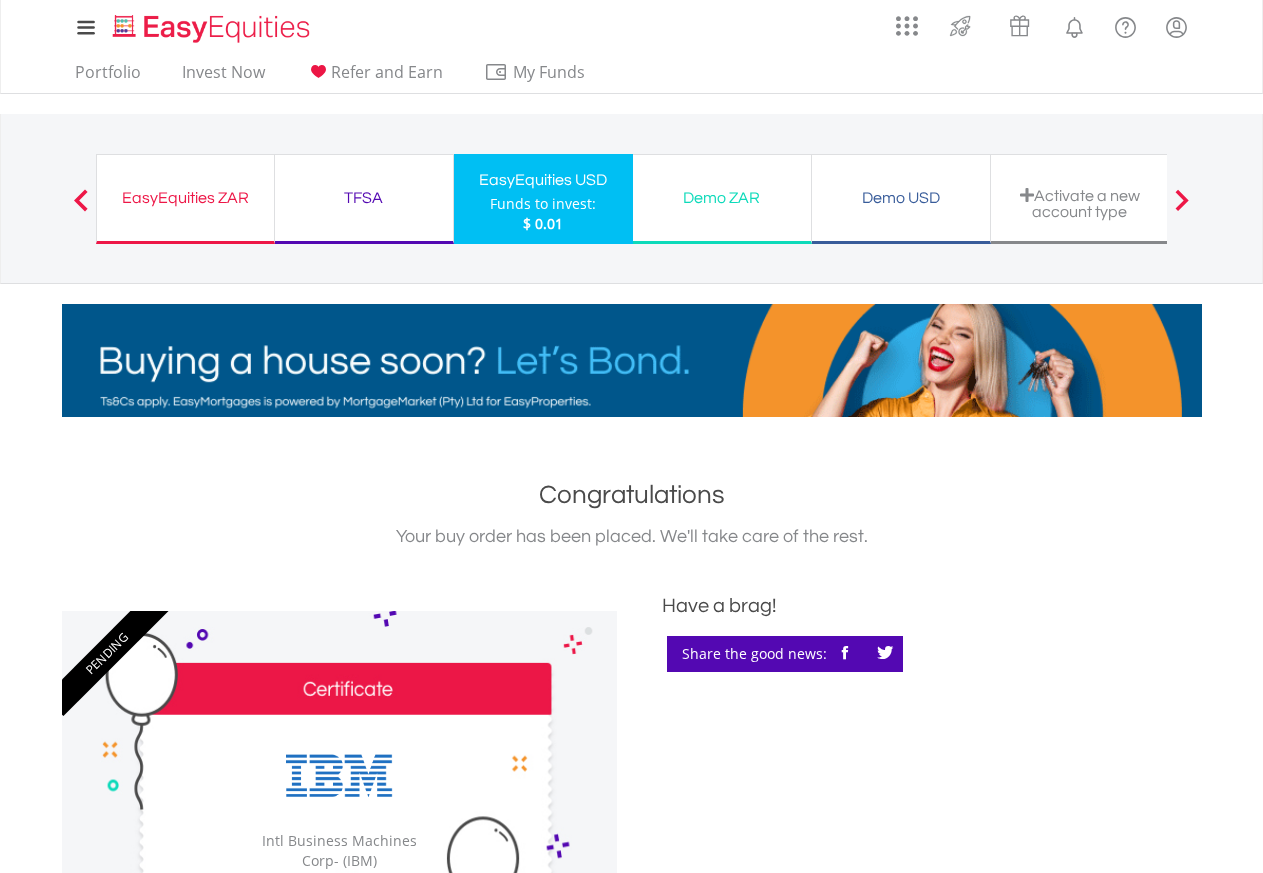click on "EasyEquities USD" at bounding box center [543, 180] 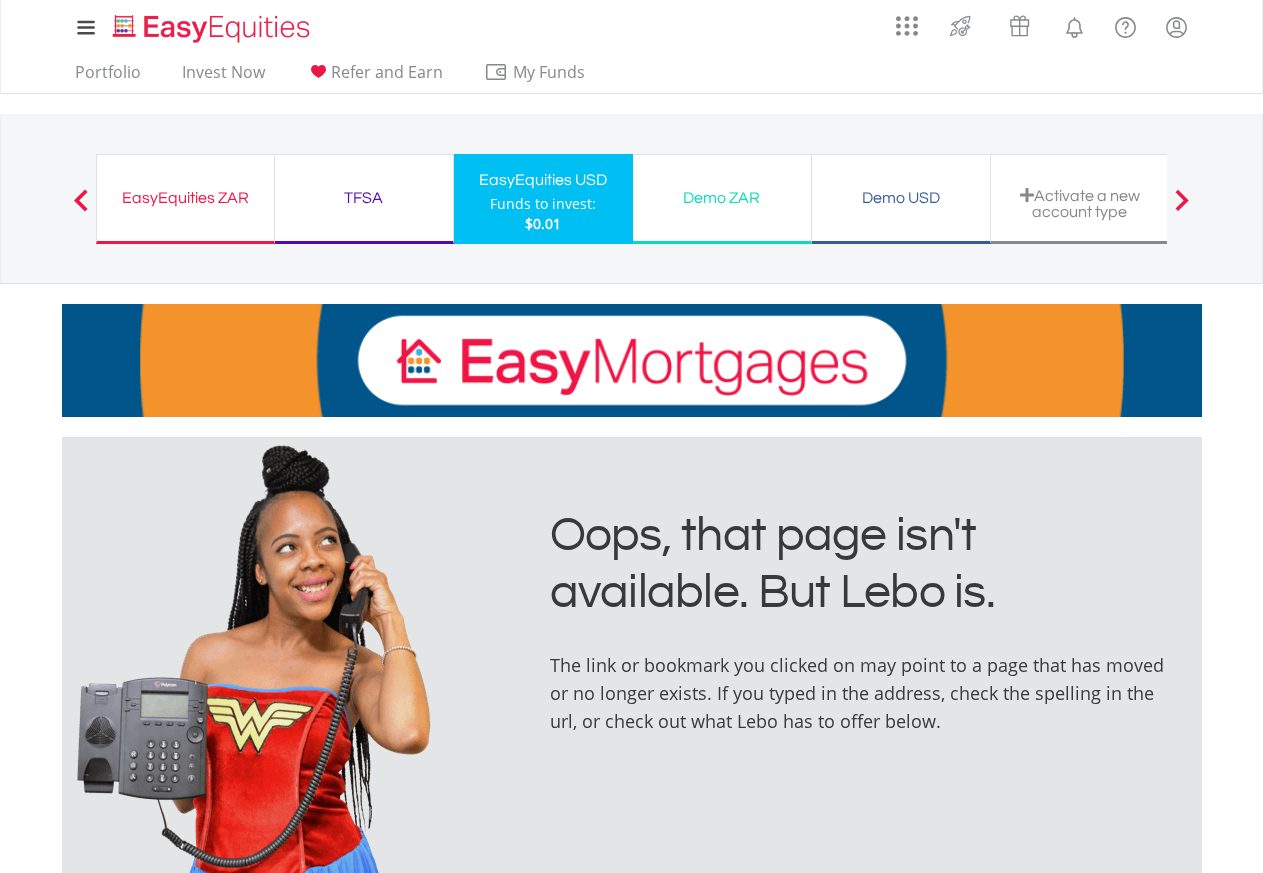 scroll, scrollTop: 0, scrollLeft: 0, axis: both 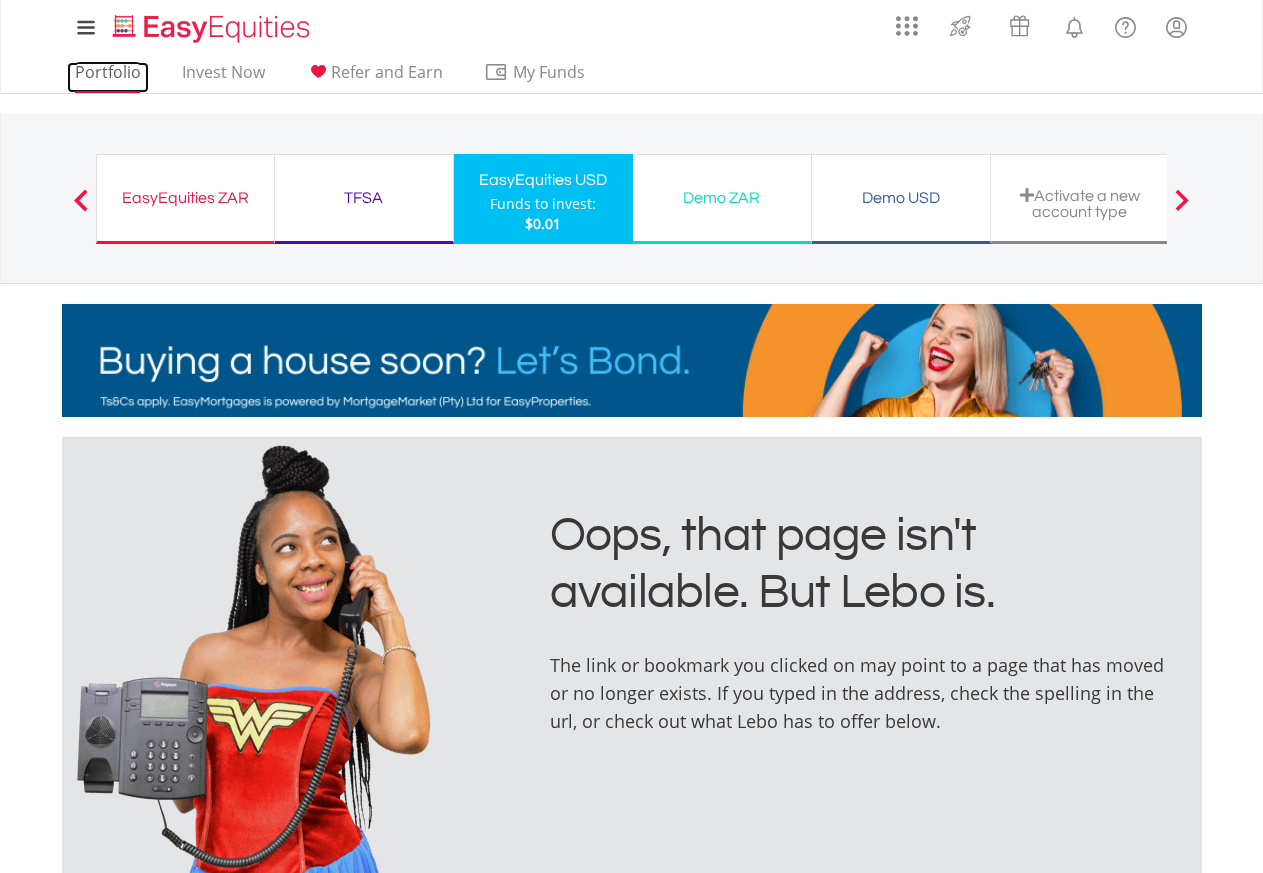 click on "Portfolio" at bounding box center [108, 77] 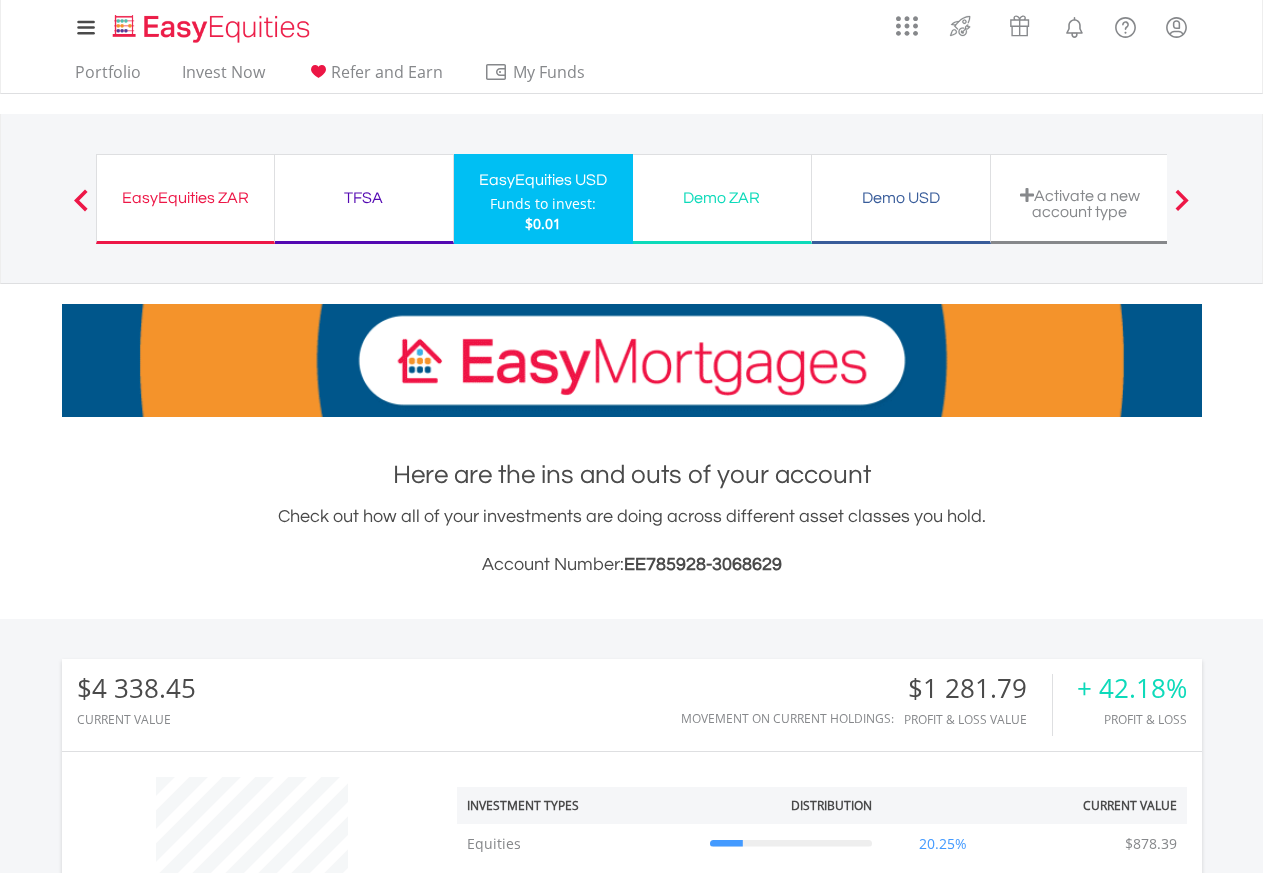scroll, scrollTop: 0, scrollLeft: 0, axis: both 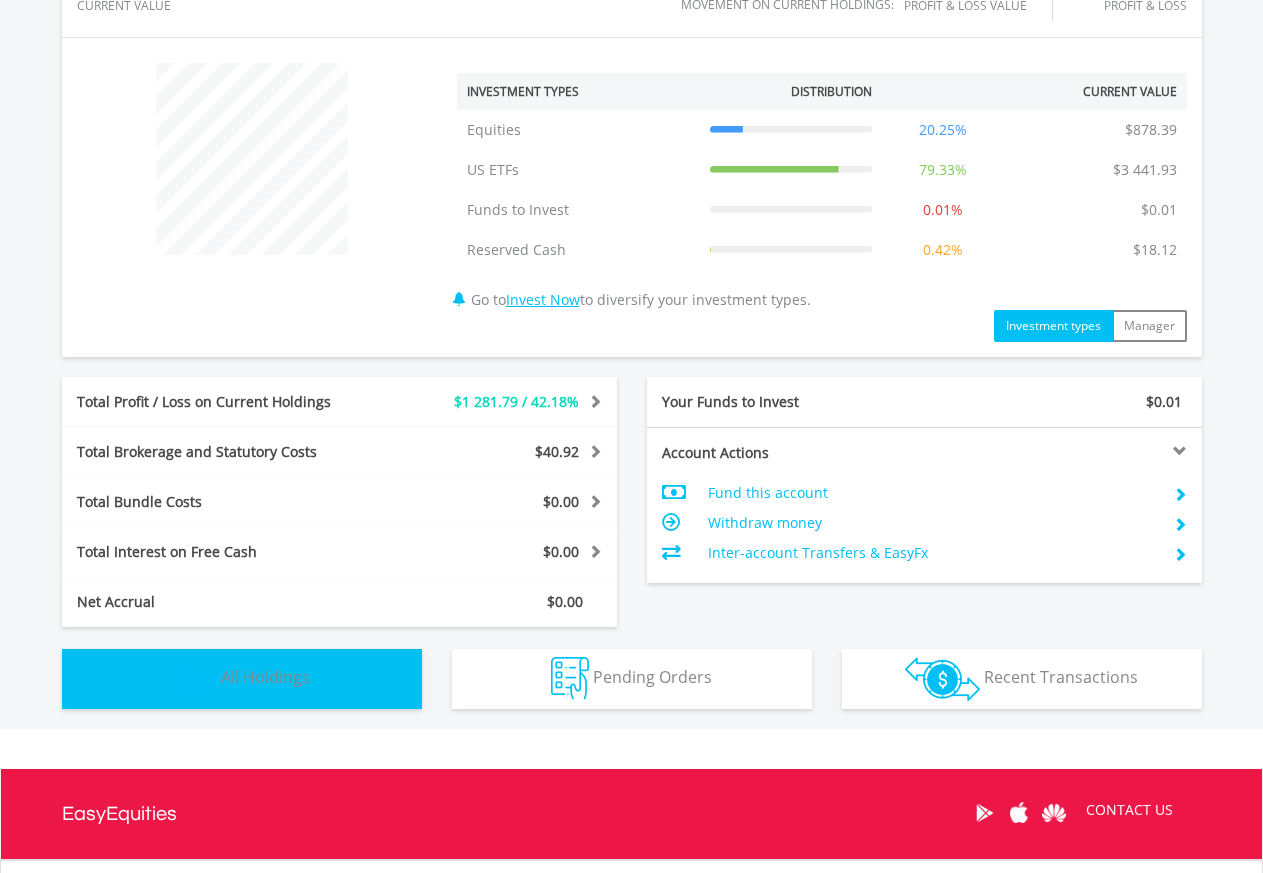 click on "All Holdings" at bounding box center [265, 677] 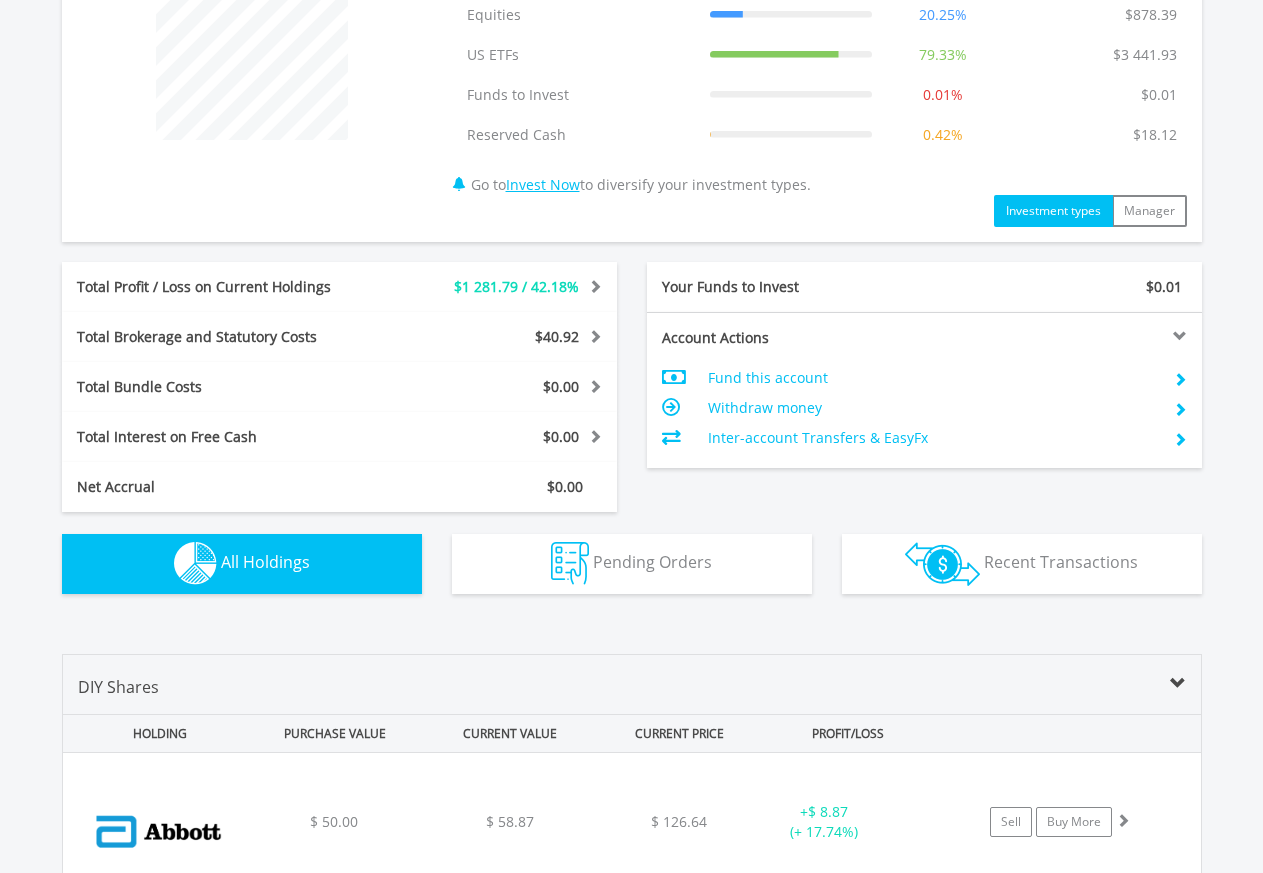 scroll, scrollTop: 768, scrollLeft: 0, axis: vertical 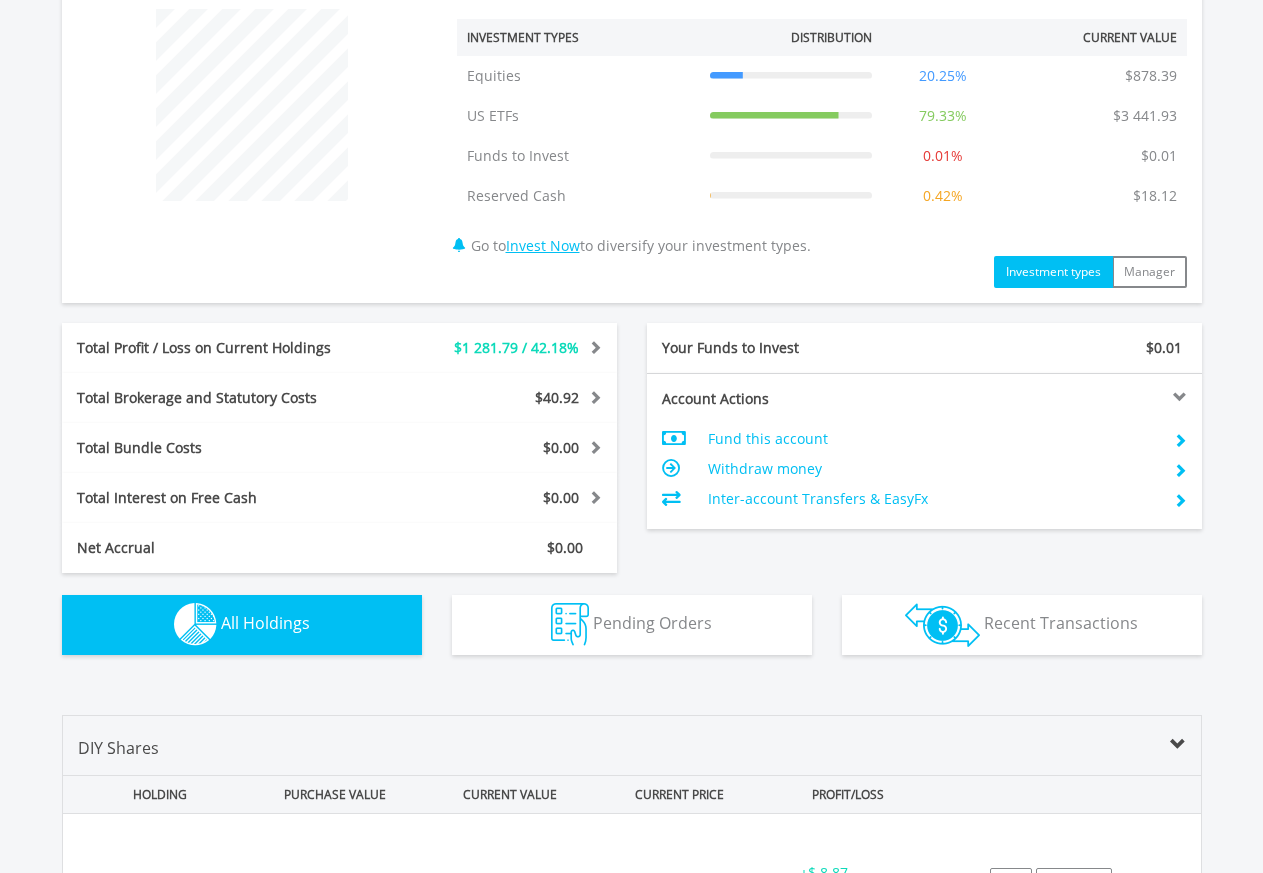 click on "$40.92" at bounding box center [557, 397] 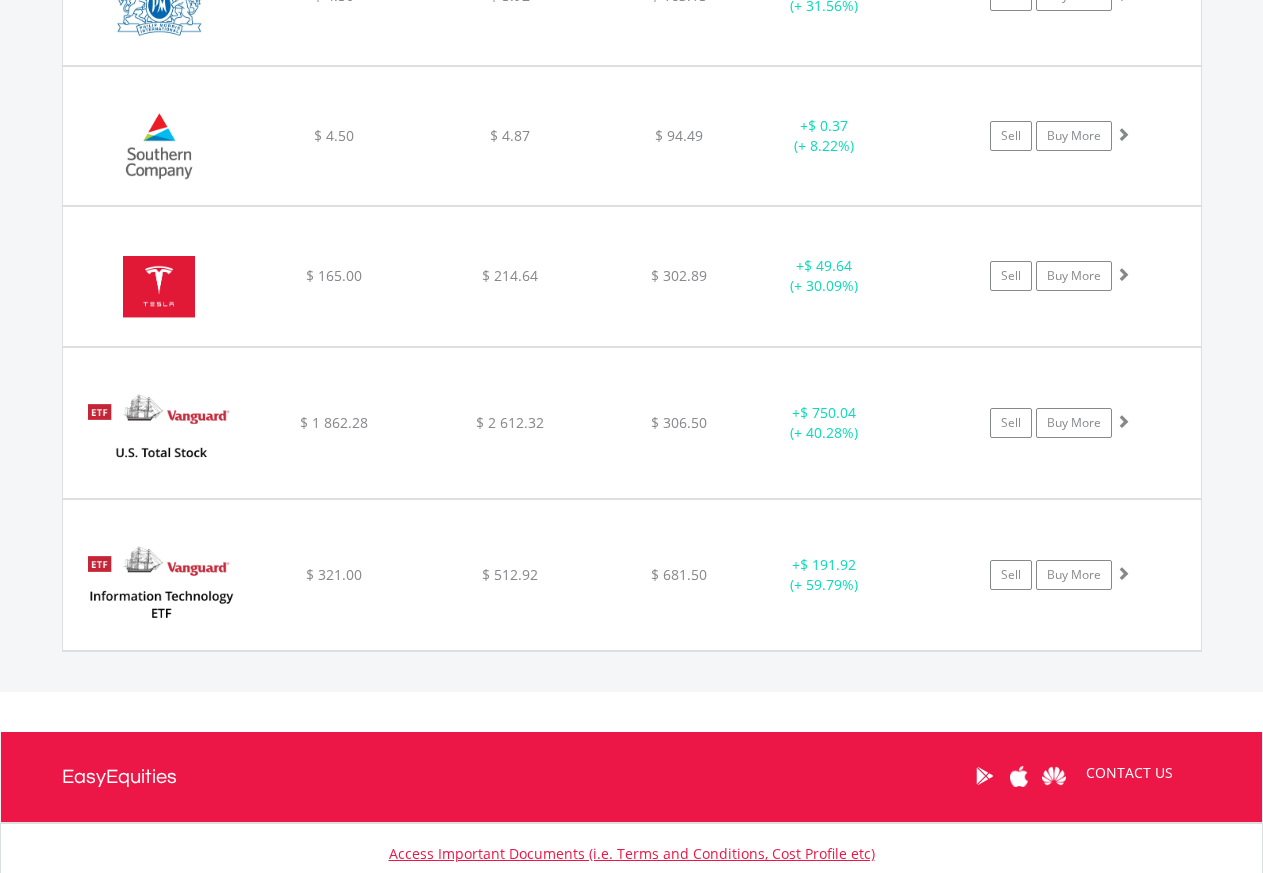 scroll, scrollTop: 3420, scrollLeft: 0, axis: vertical 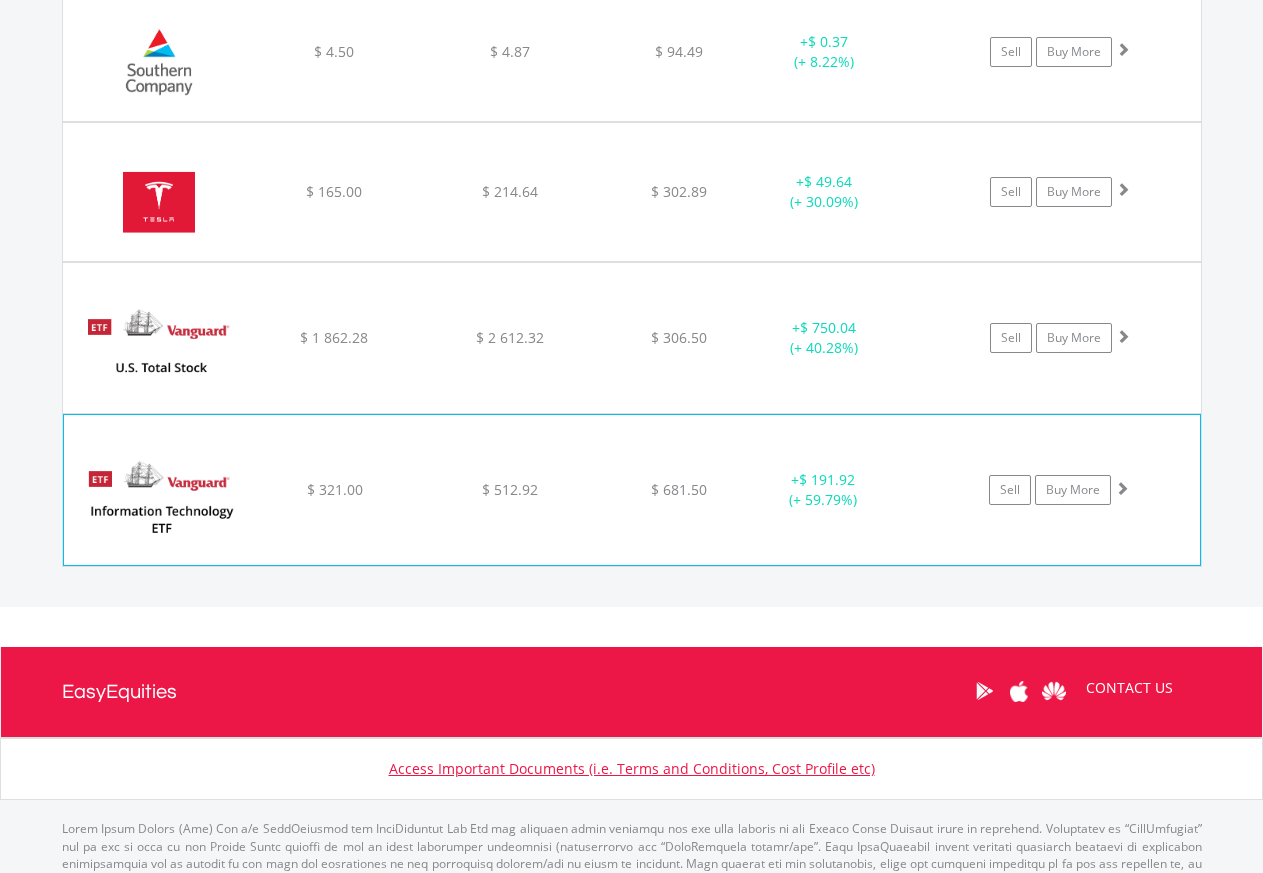 click at bounding box center [1122, 488] 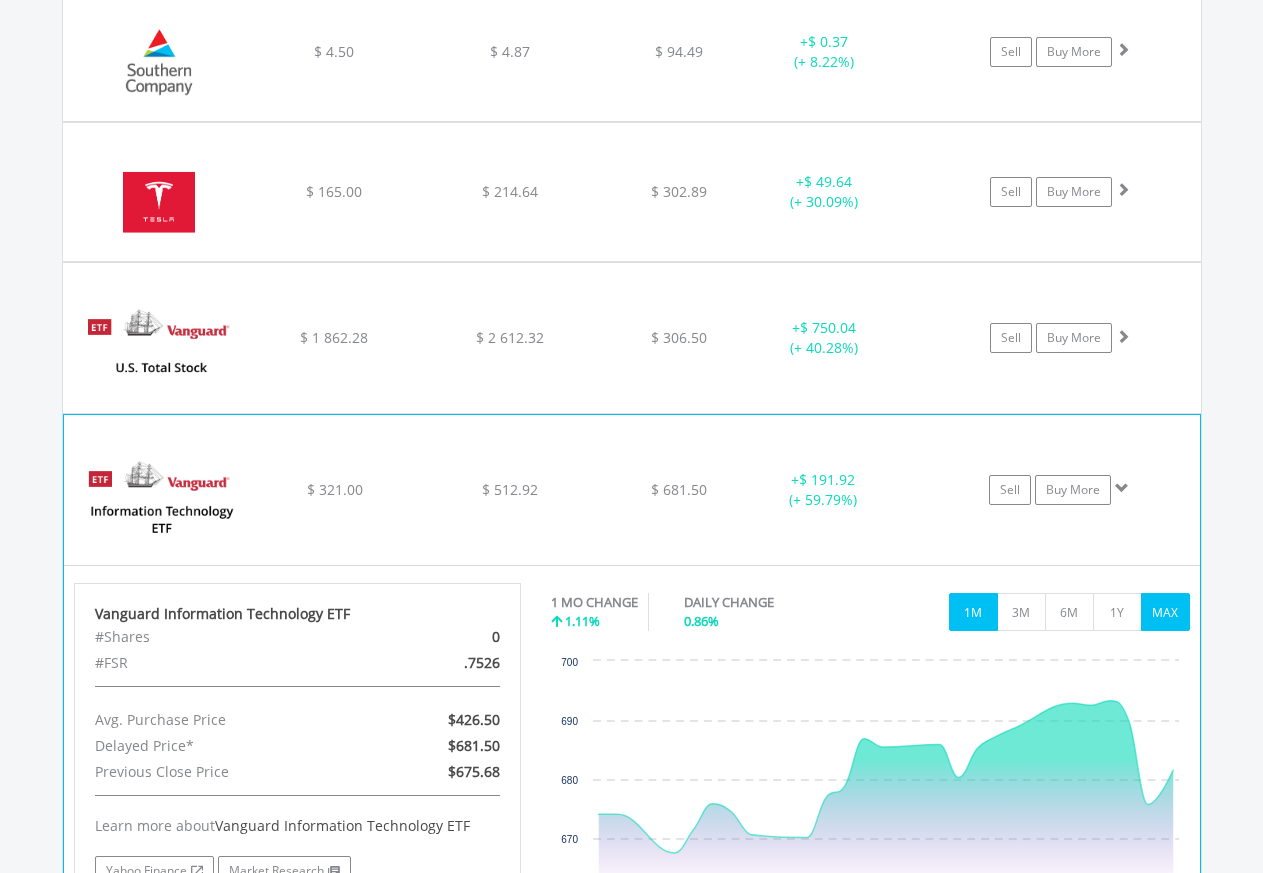 click on "MAX" at bounding box center [1165, 612] 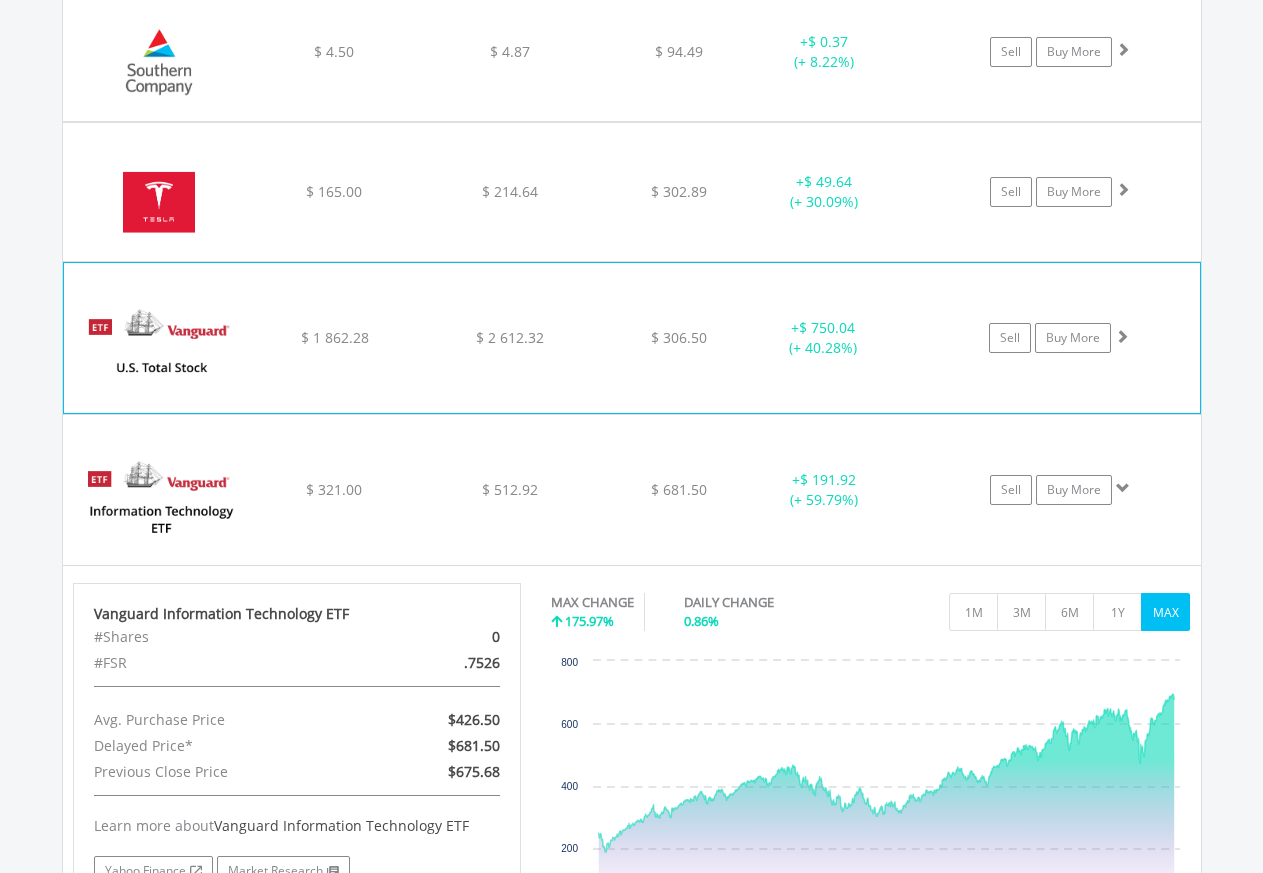 click at bounding box center [1123, -1680] 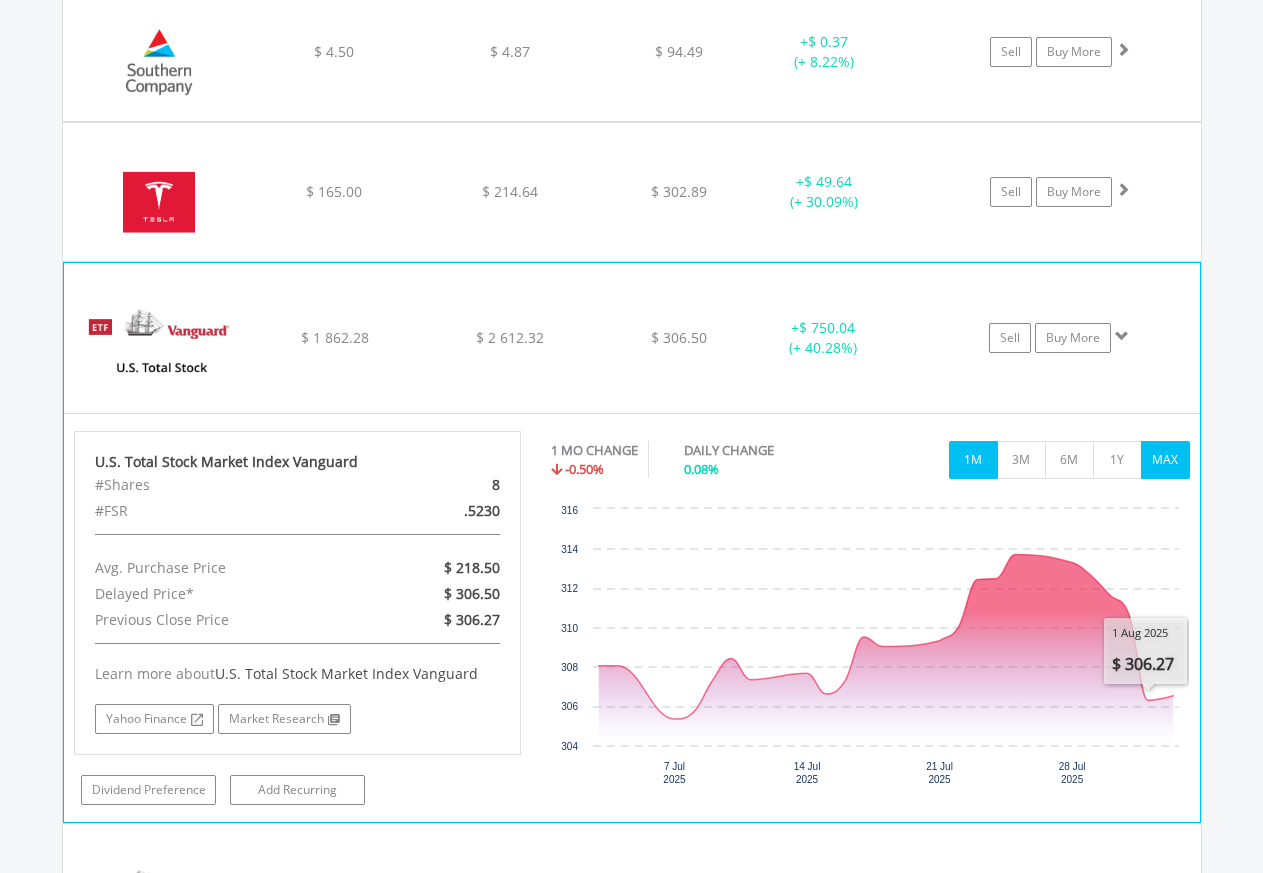 click on "MAX" at bounding box center (1165, 460) 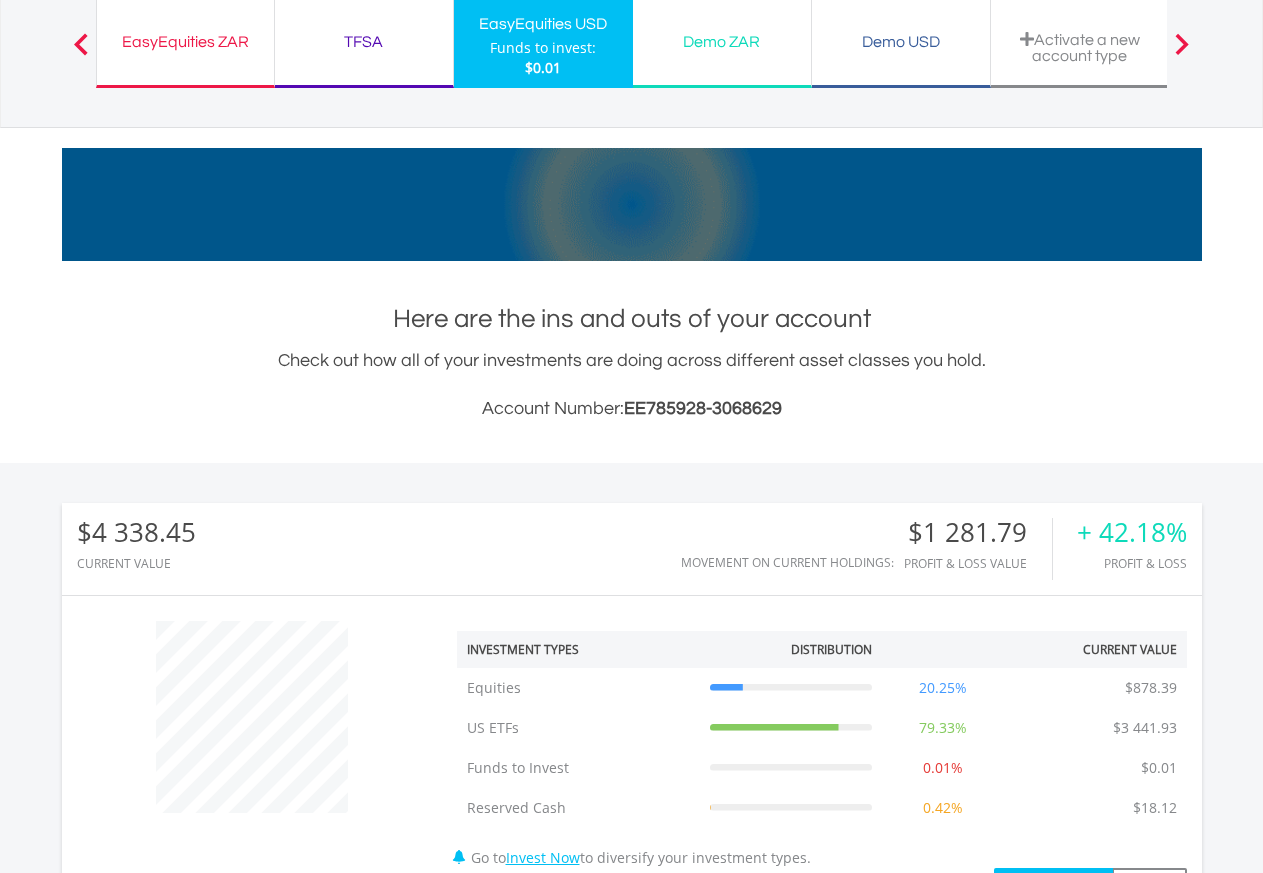 scroll, scrollTop: 0, scrollLeft: 0, axis: both 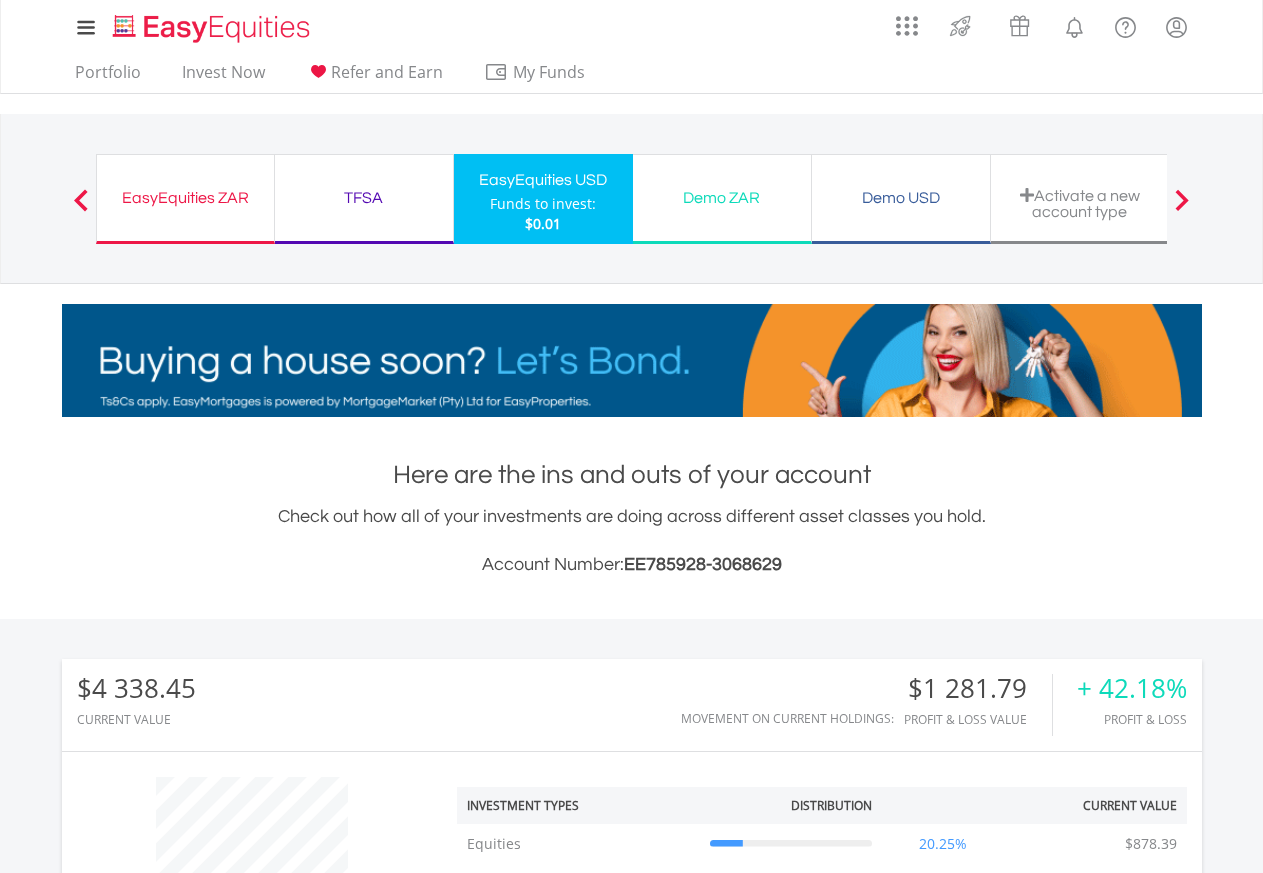 click on "TFSA" at bounding box center [364, 198] 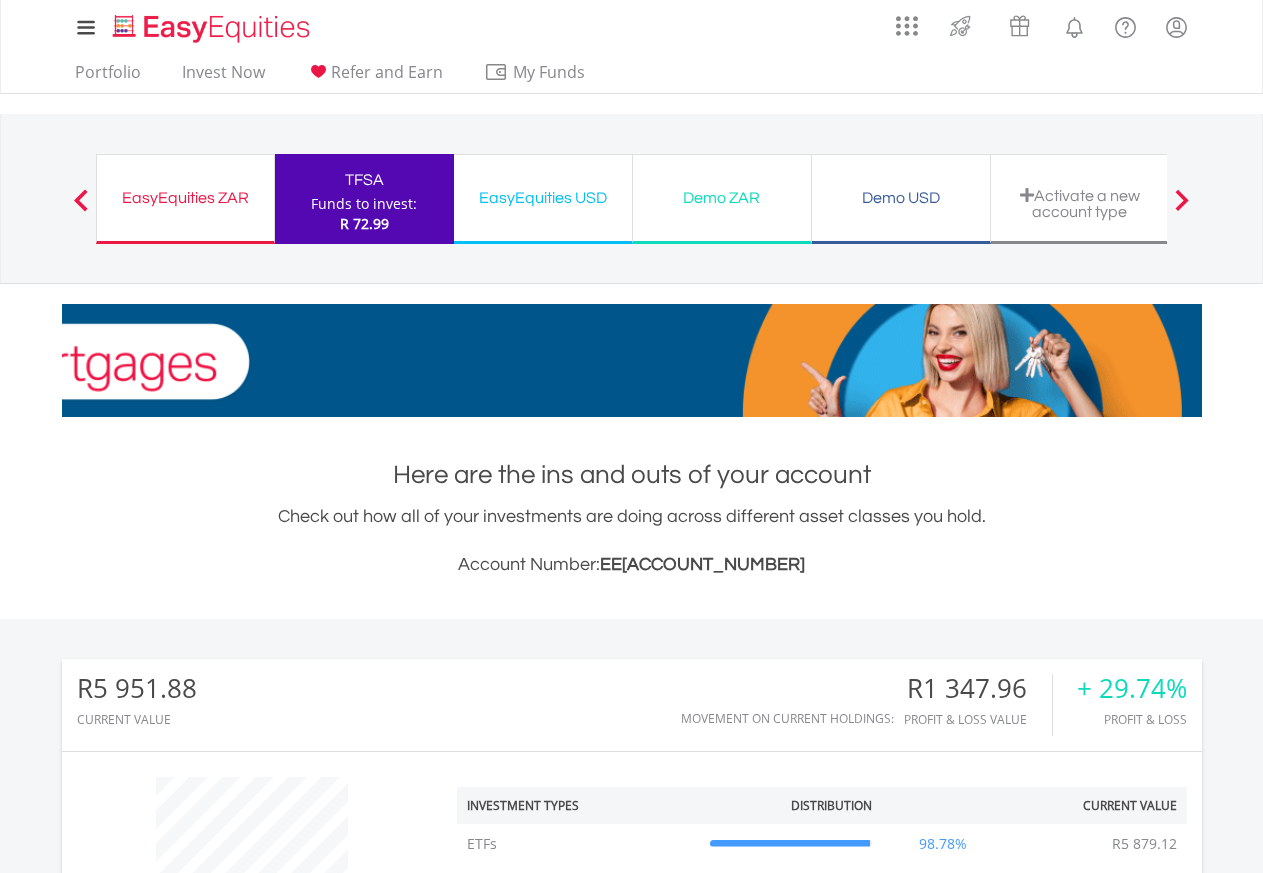 scroll, scrollTop: 306, scrollLeft: 0, axis: vertical 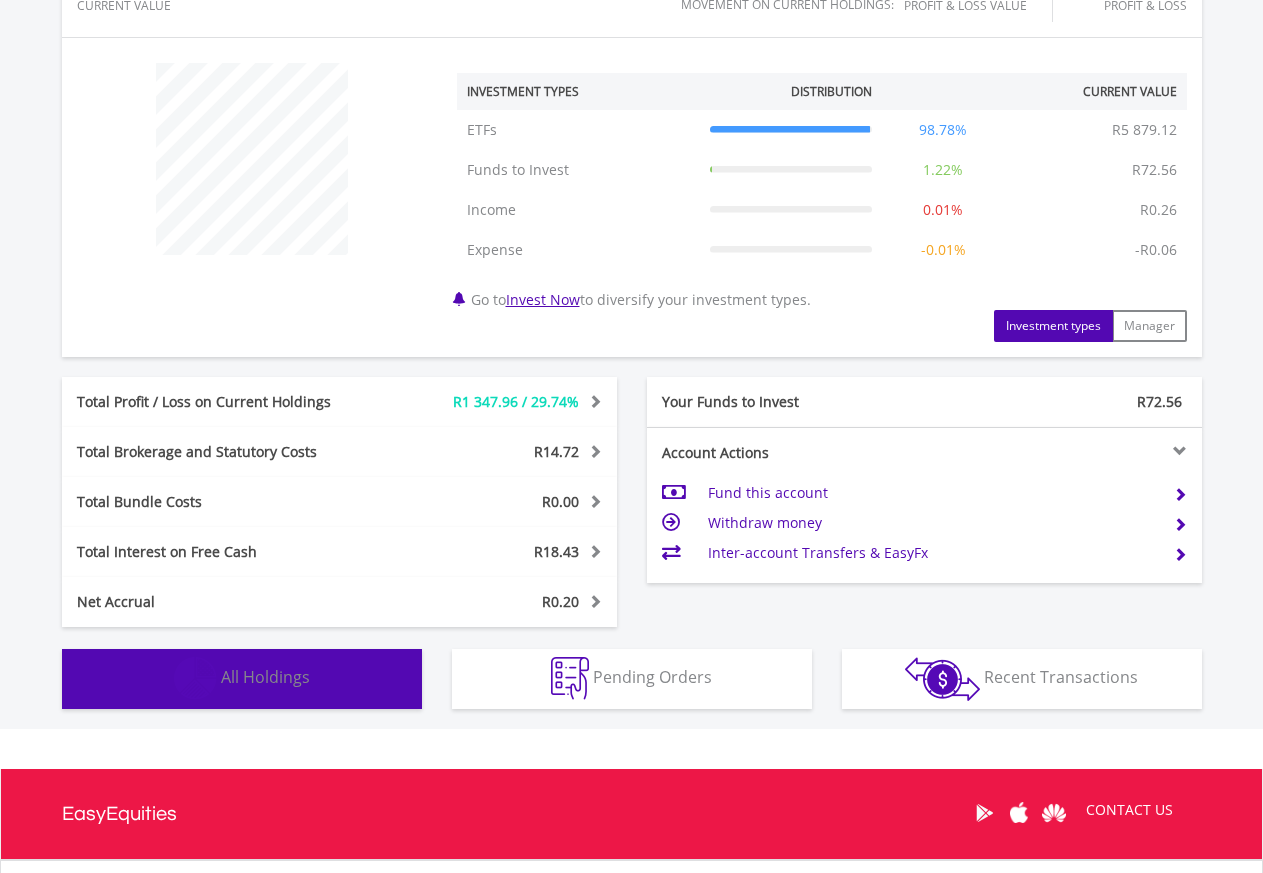 click on "Holdings
All Holdings" at bounding box center (242, 679) 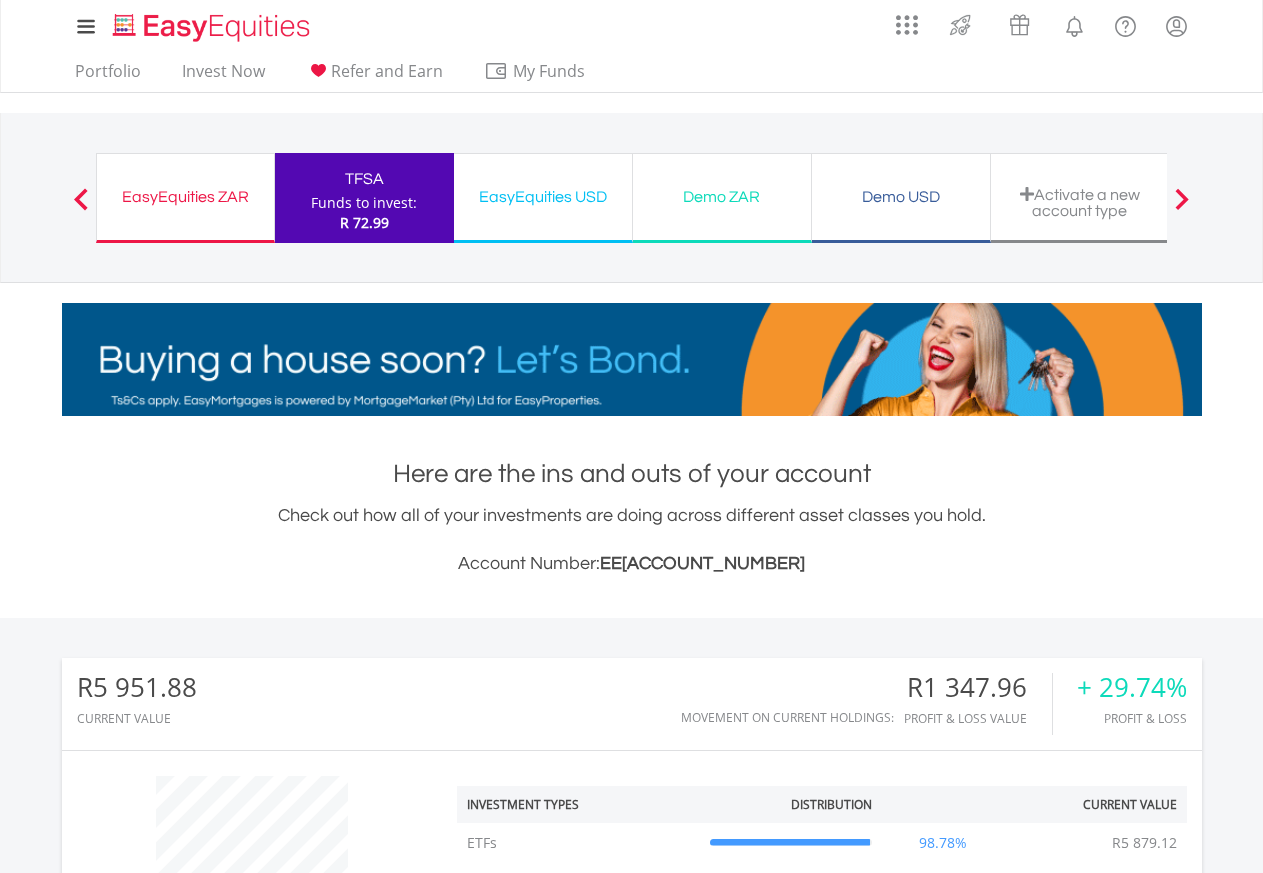 scroll, scrollTop: 0, scrollLeft: 0, axis: both 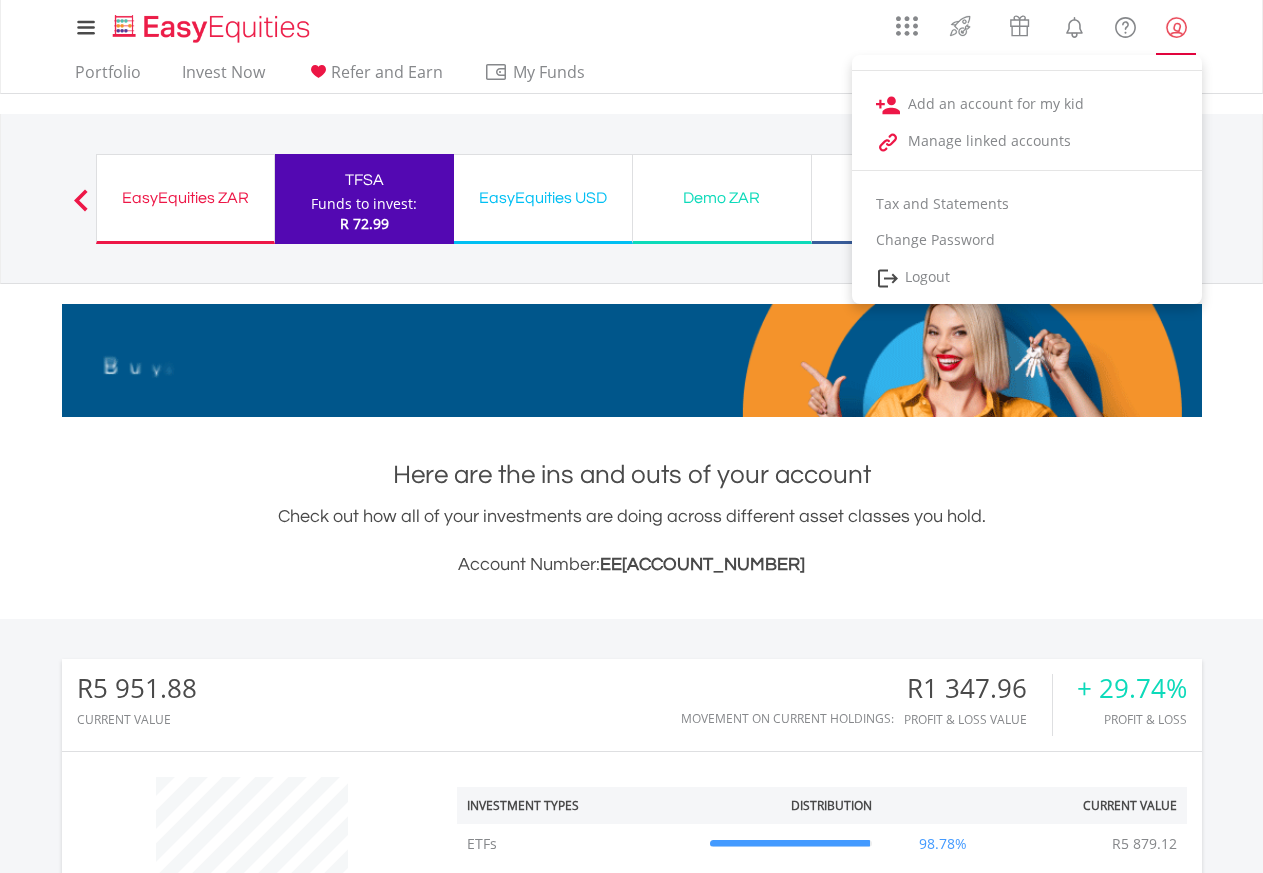 click at bounding box center [1176, 27] 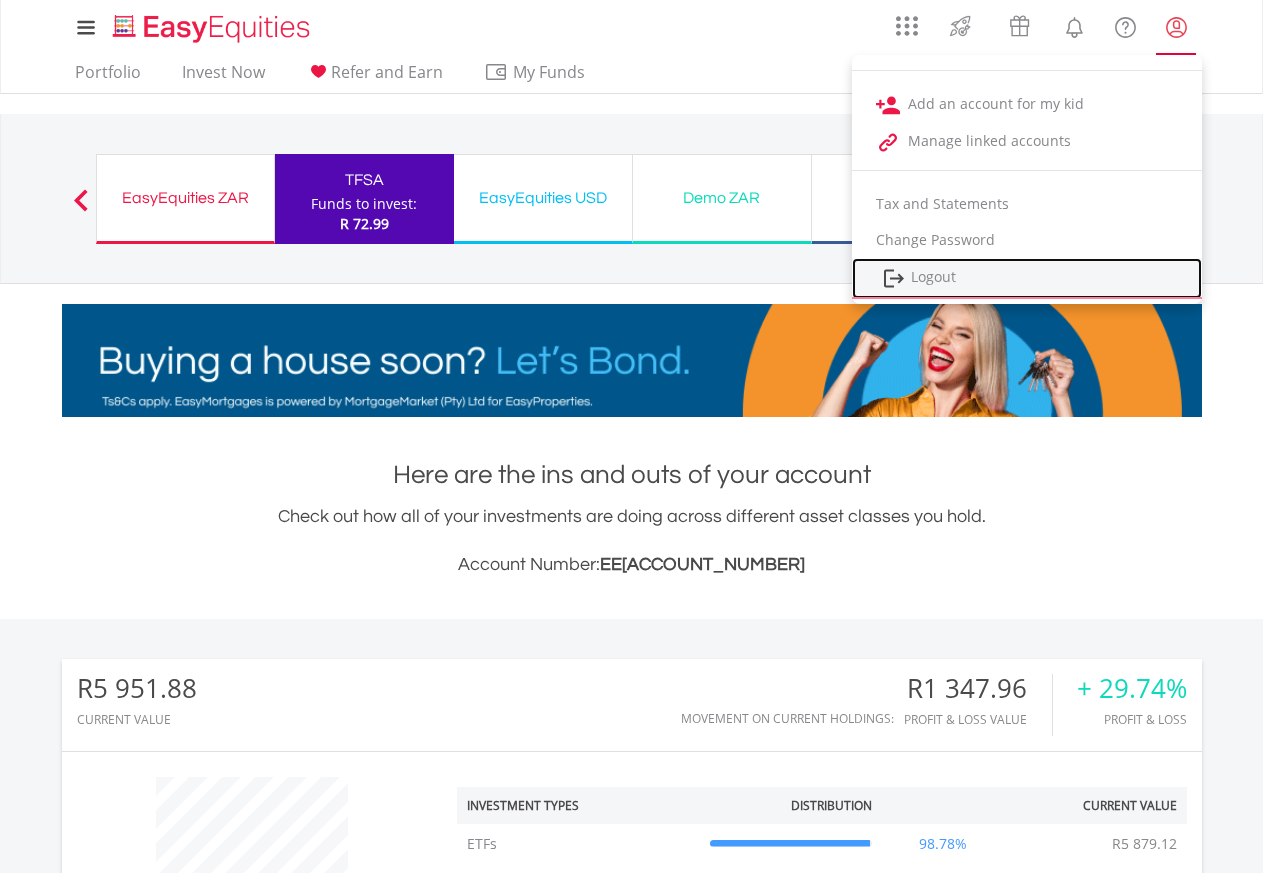 click on "Logout" at bounding box center [1027, 278] 